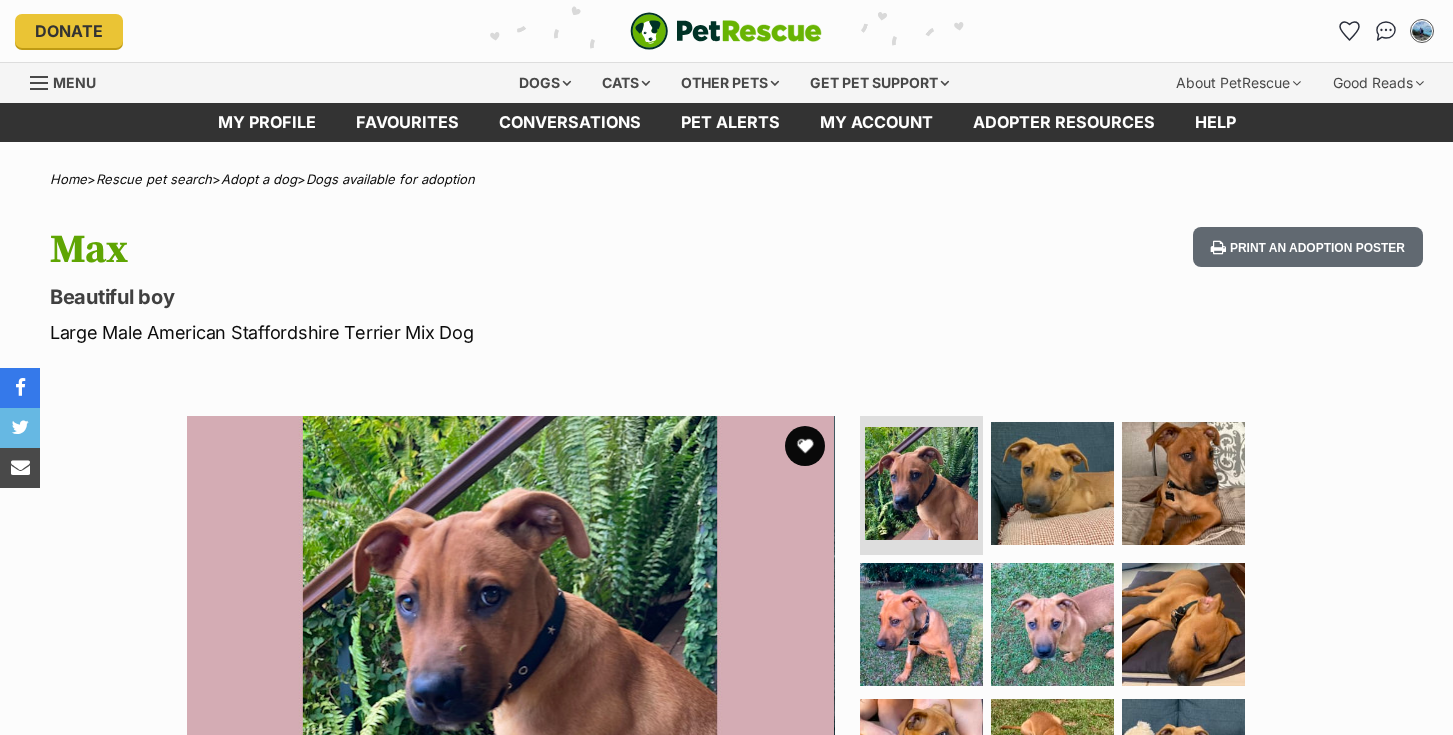 scroll, scrollTop: 0, scrollLeft: 0, axis: both 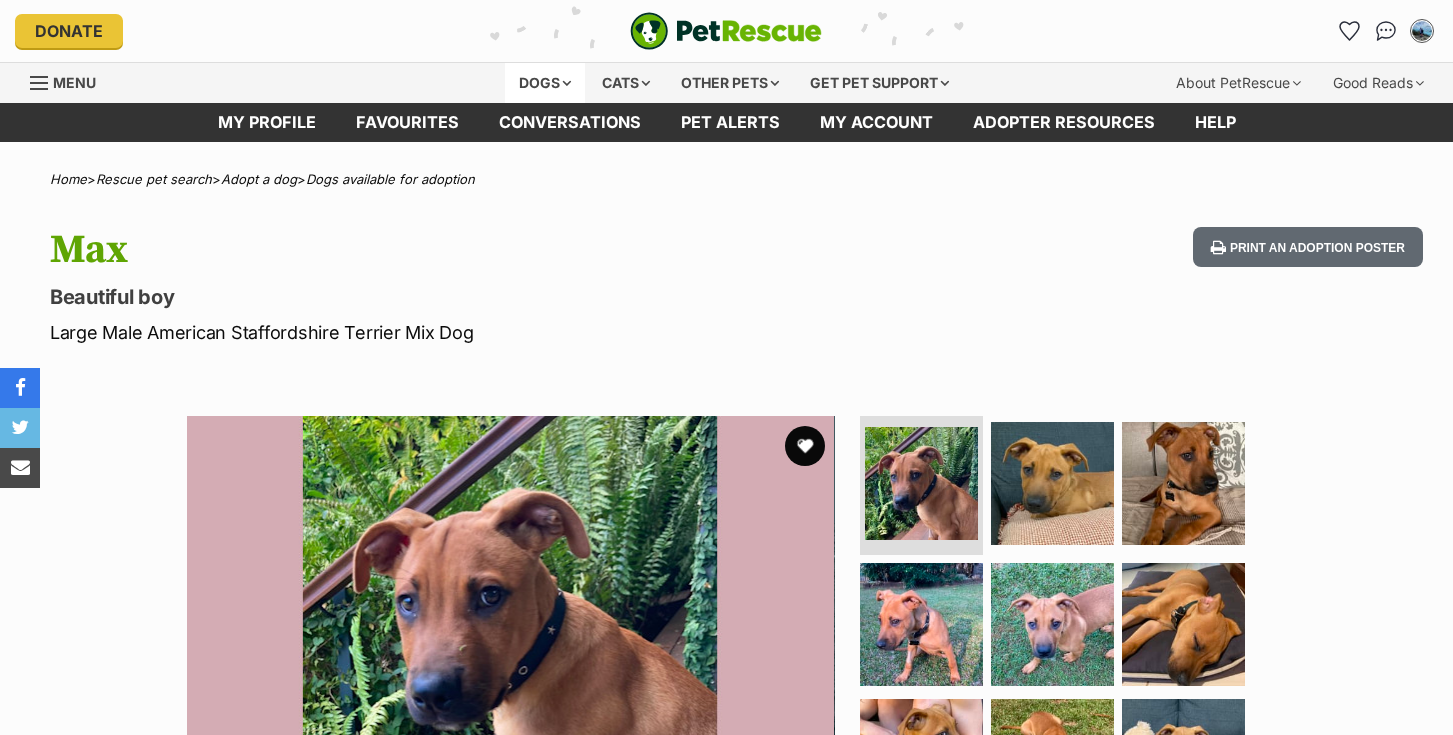 click on "Dogs" at bounding box center (545, 83) 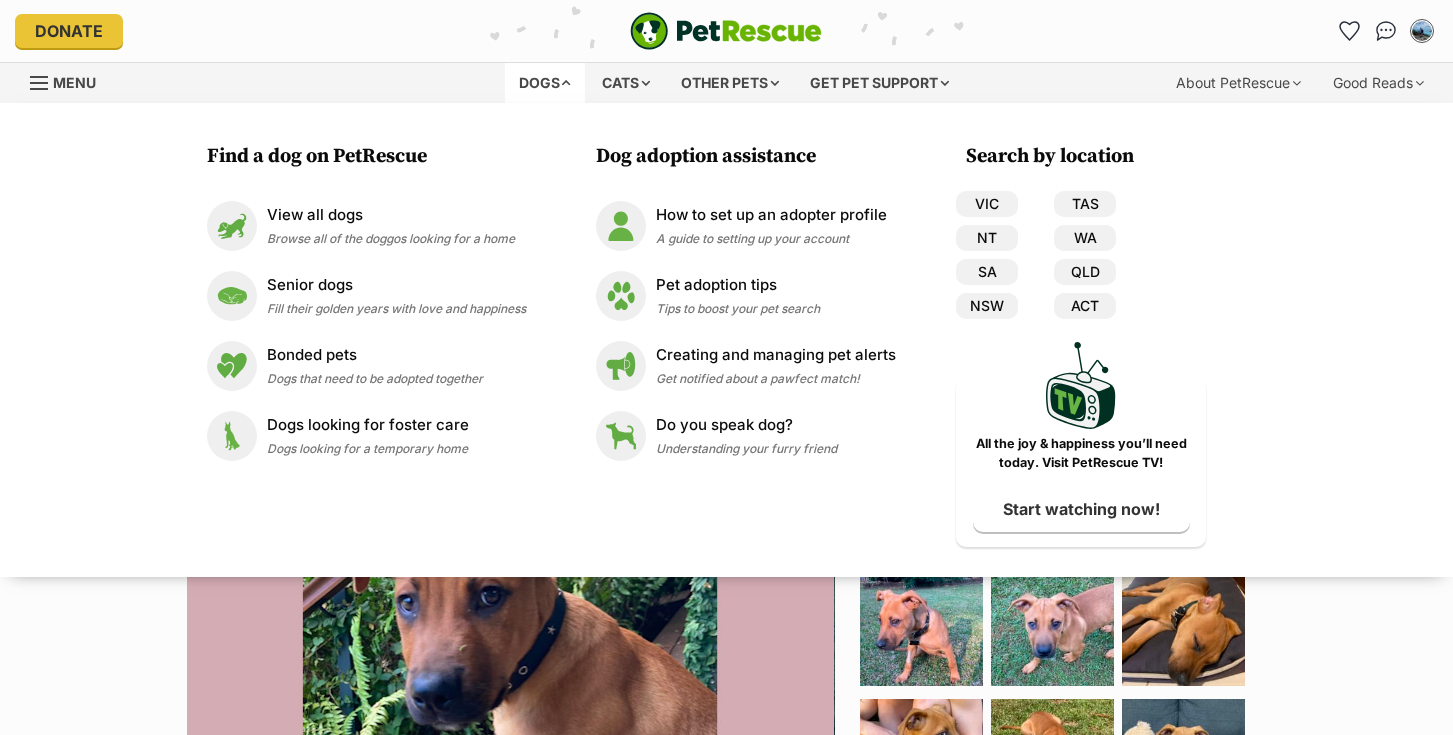 scroll, scrollTop: 0, scrollLeft: 0, axis: both 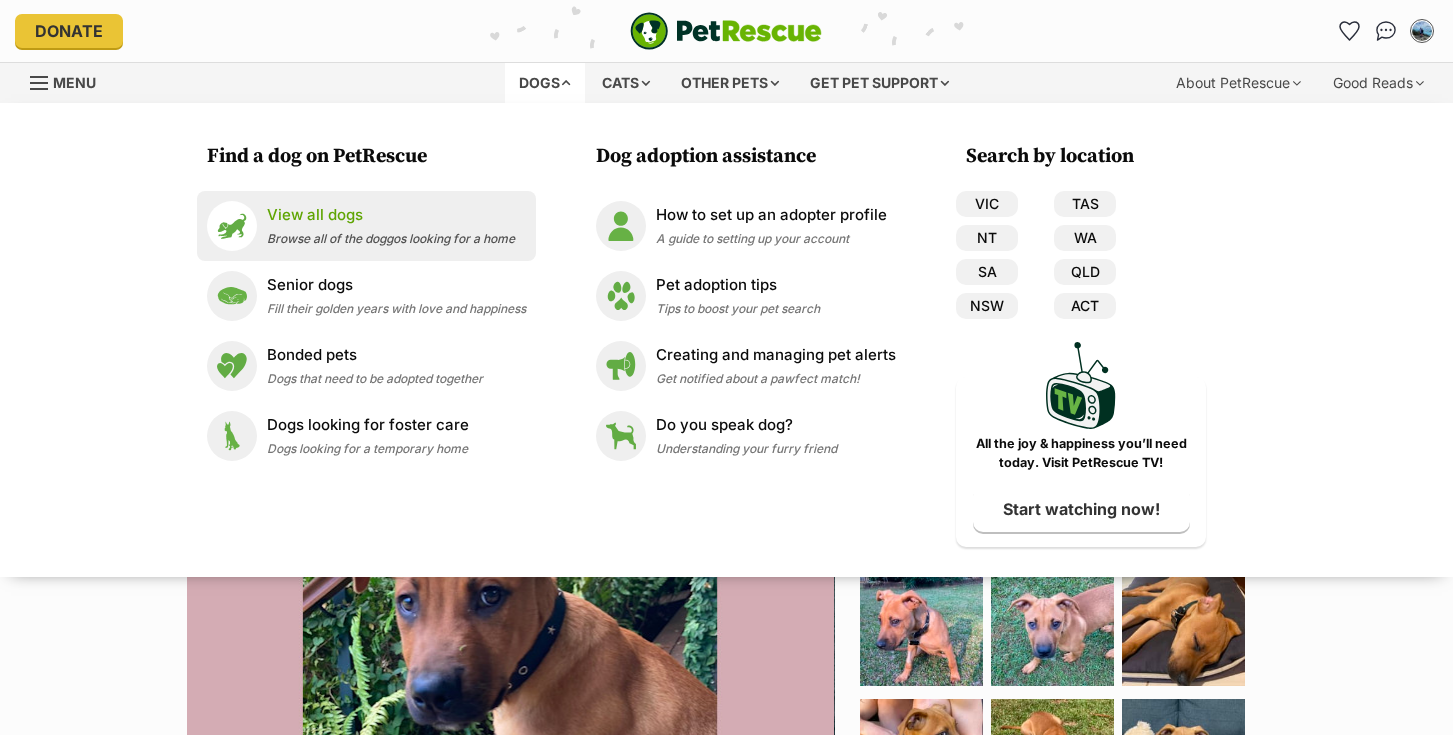 click on "View all dogs" at bounding box center [391, 215] 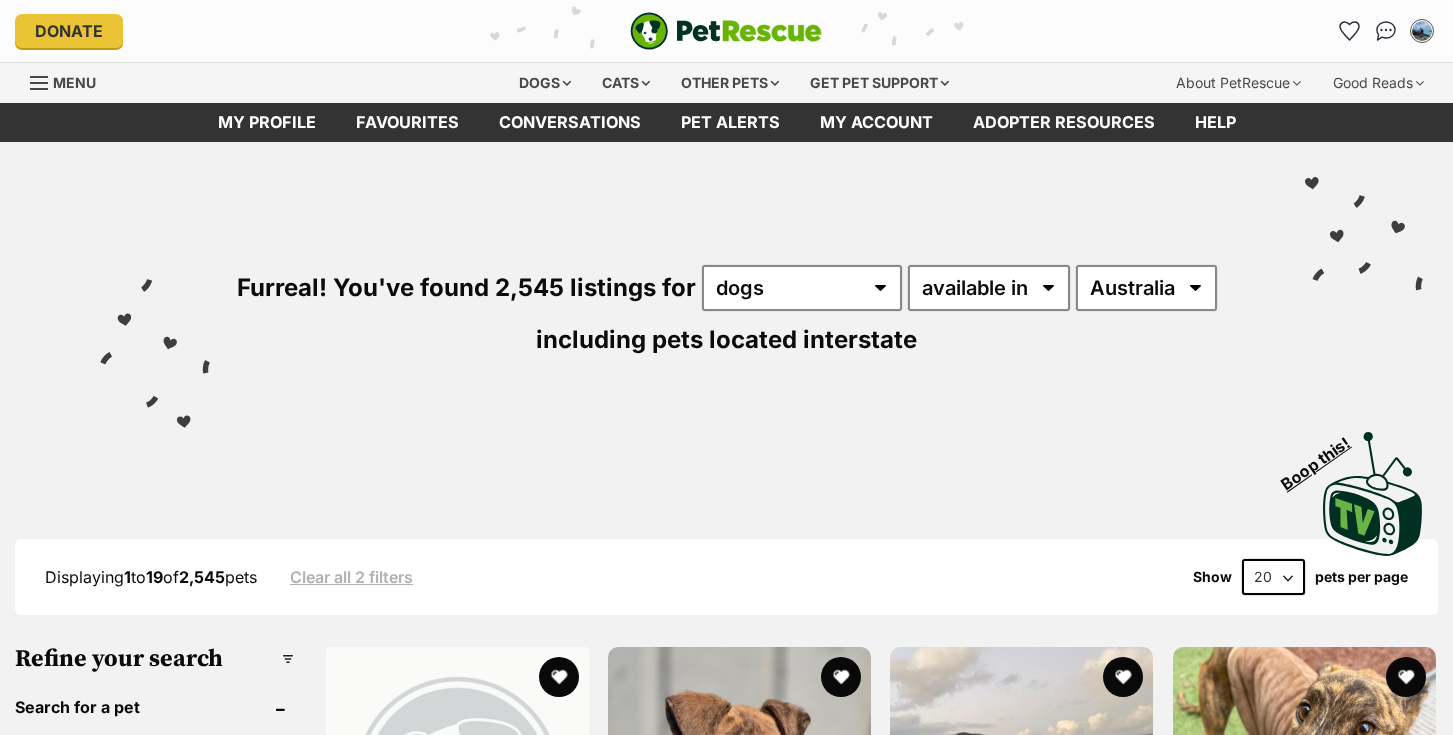 scroll, scrollTop: 0, scrollLeft: 0, axis: both 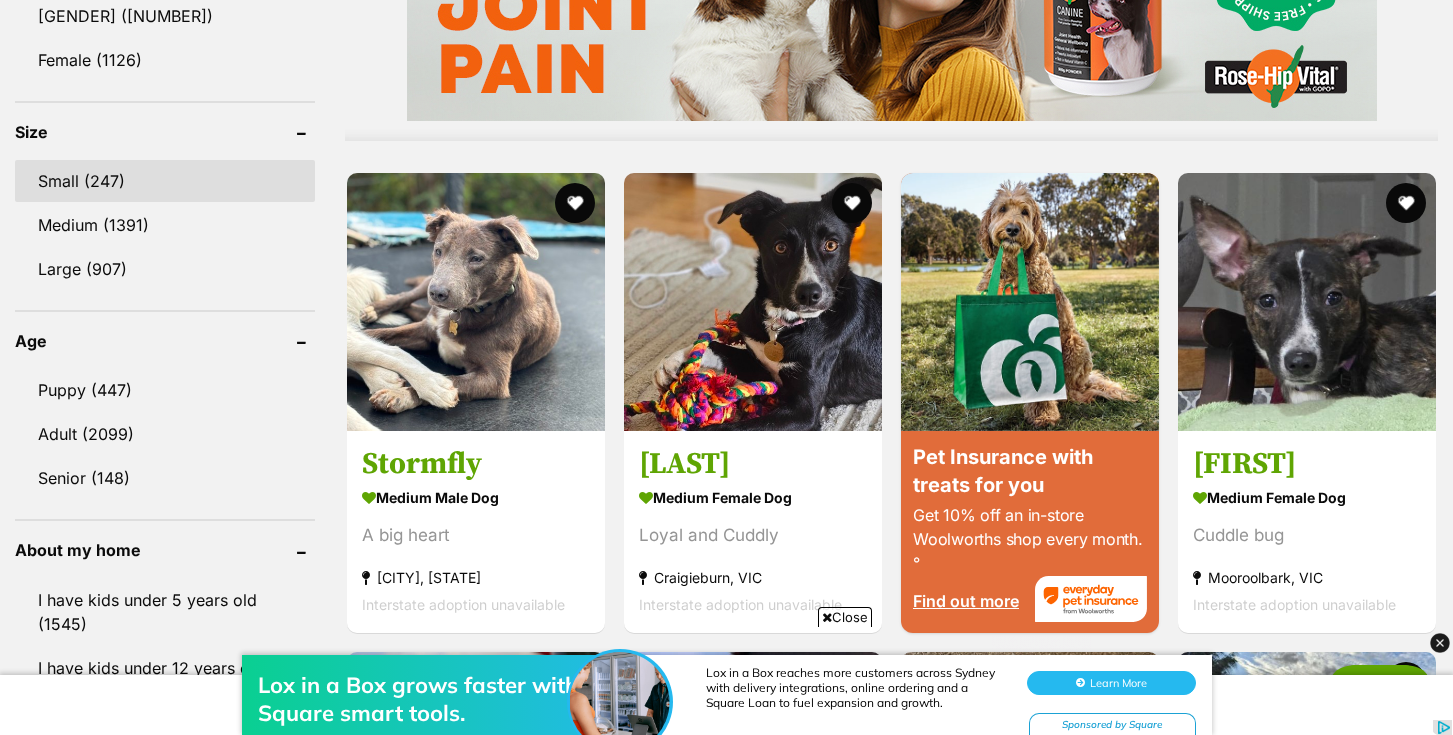click on "Small (247)" at bounding box center (165, 181) 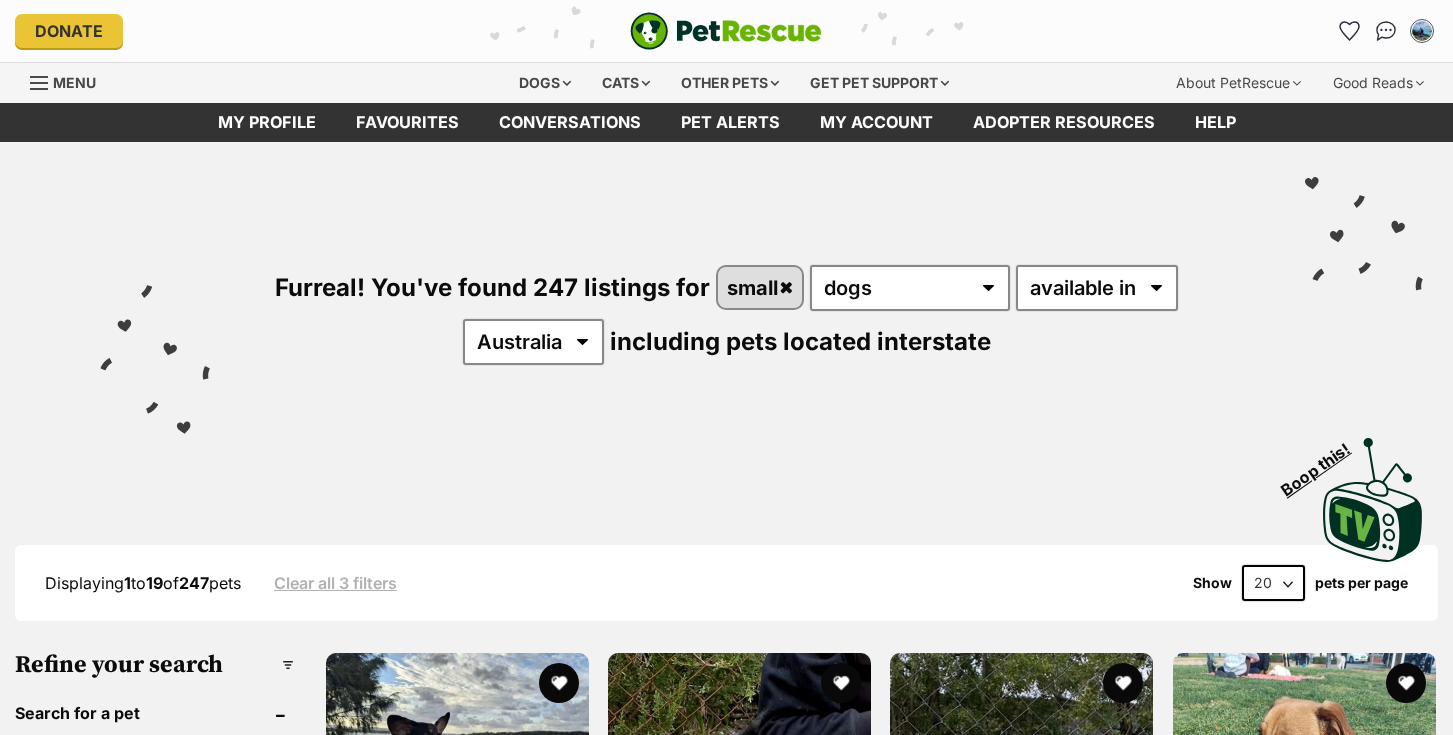 scroll, scrollTop: 0, scrollLeft: 0, axis: both 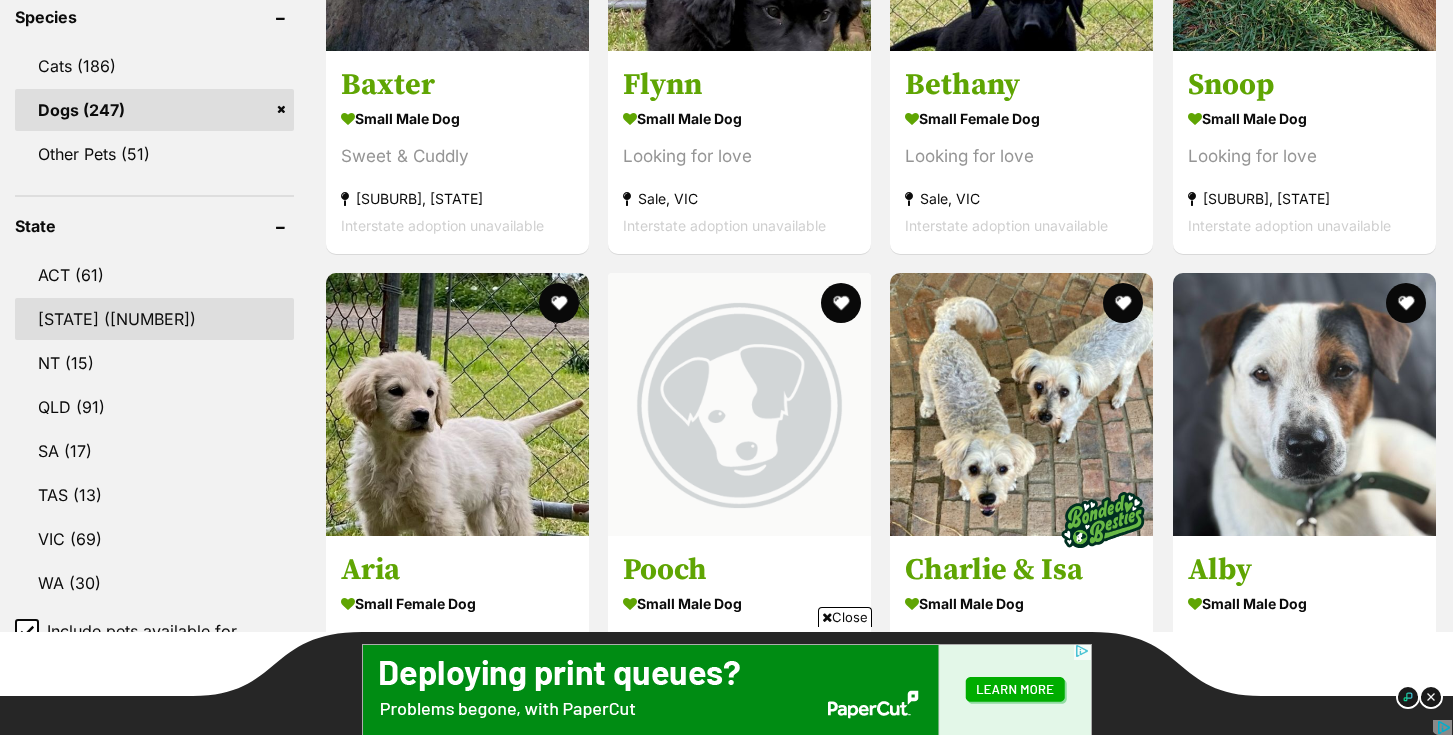 click on "NSW (112)" at bounding box center [154, 319] 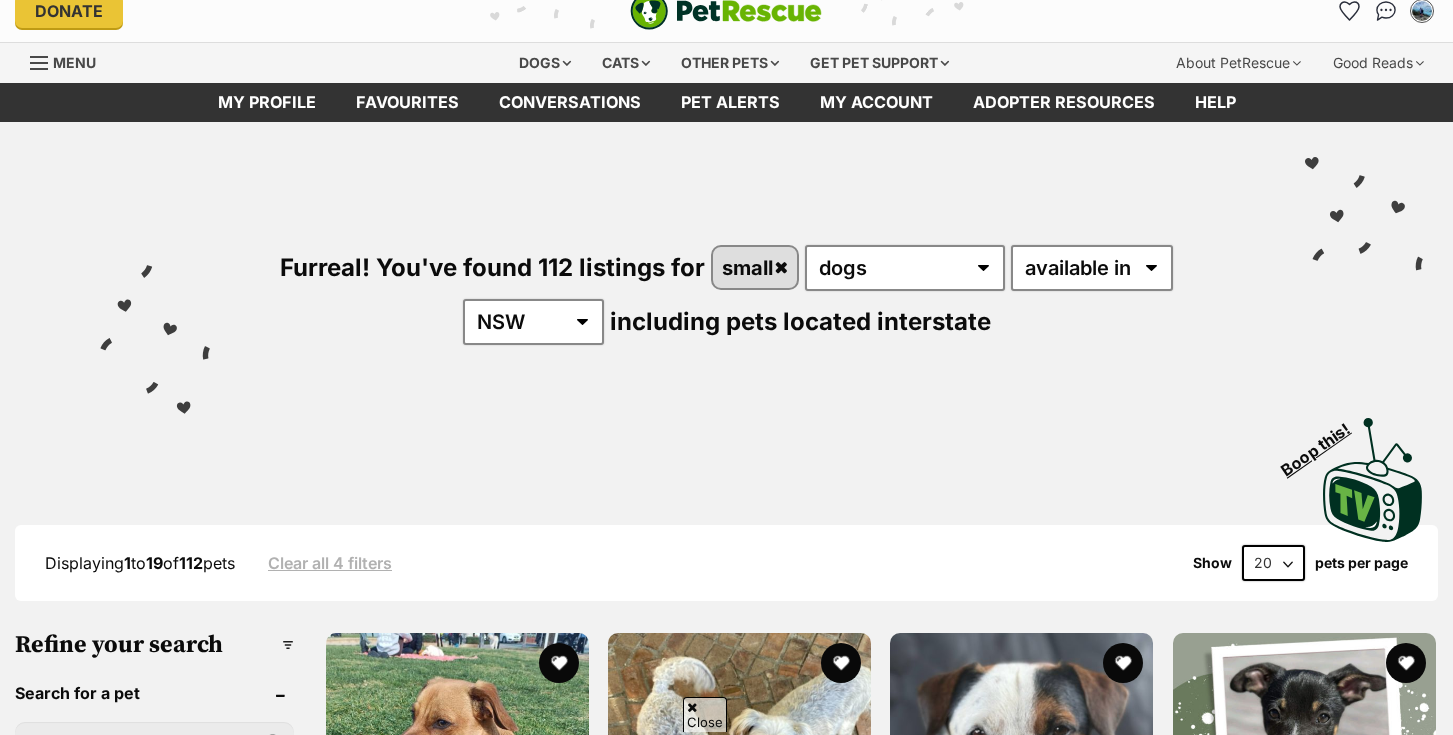 scroll, scrollTop: 251, scrollLeft: 0, axis: vertical 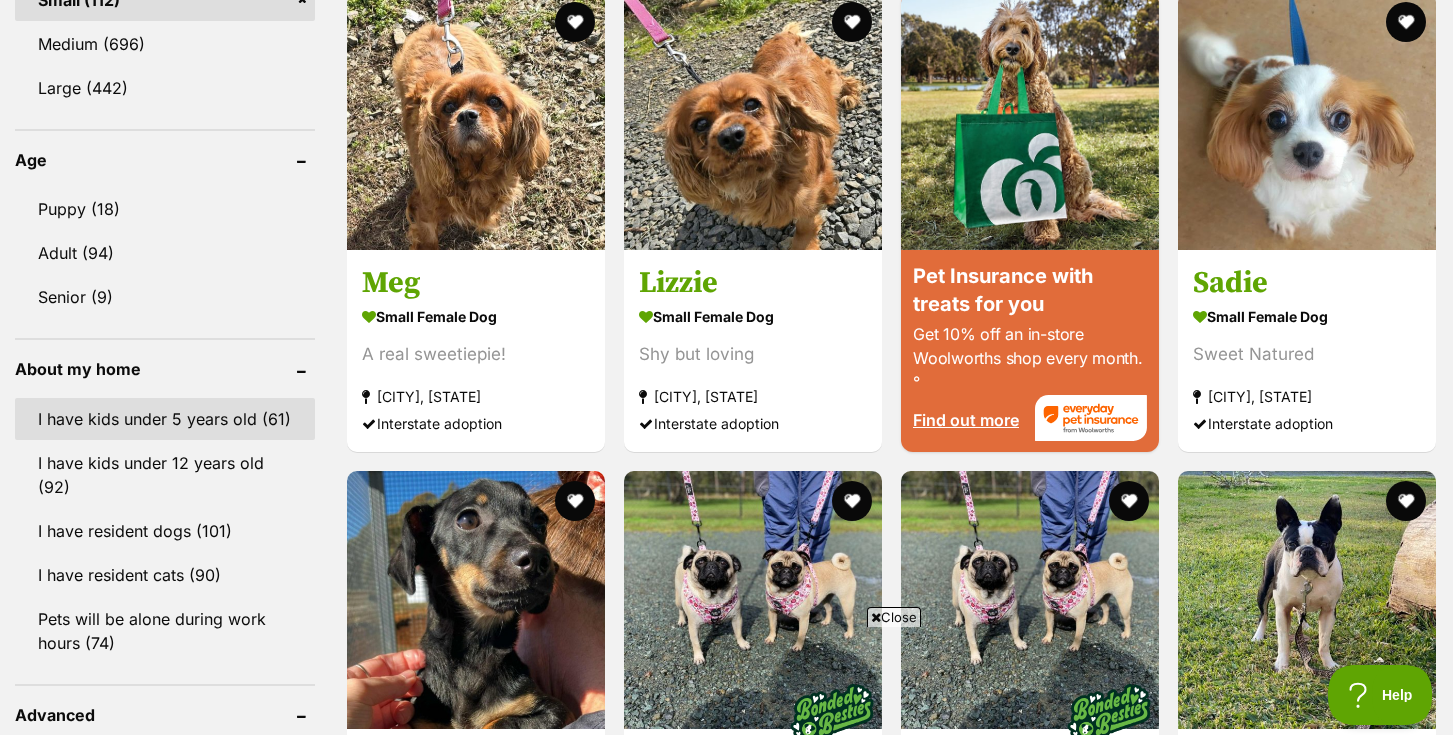 click on "I have kids under 5 years old (61)" at bounding box center [165, 419] 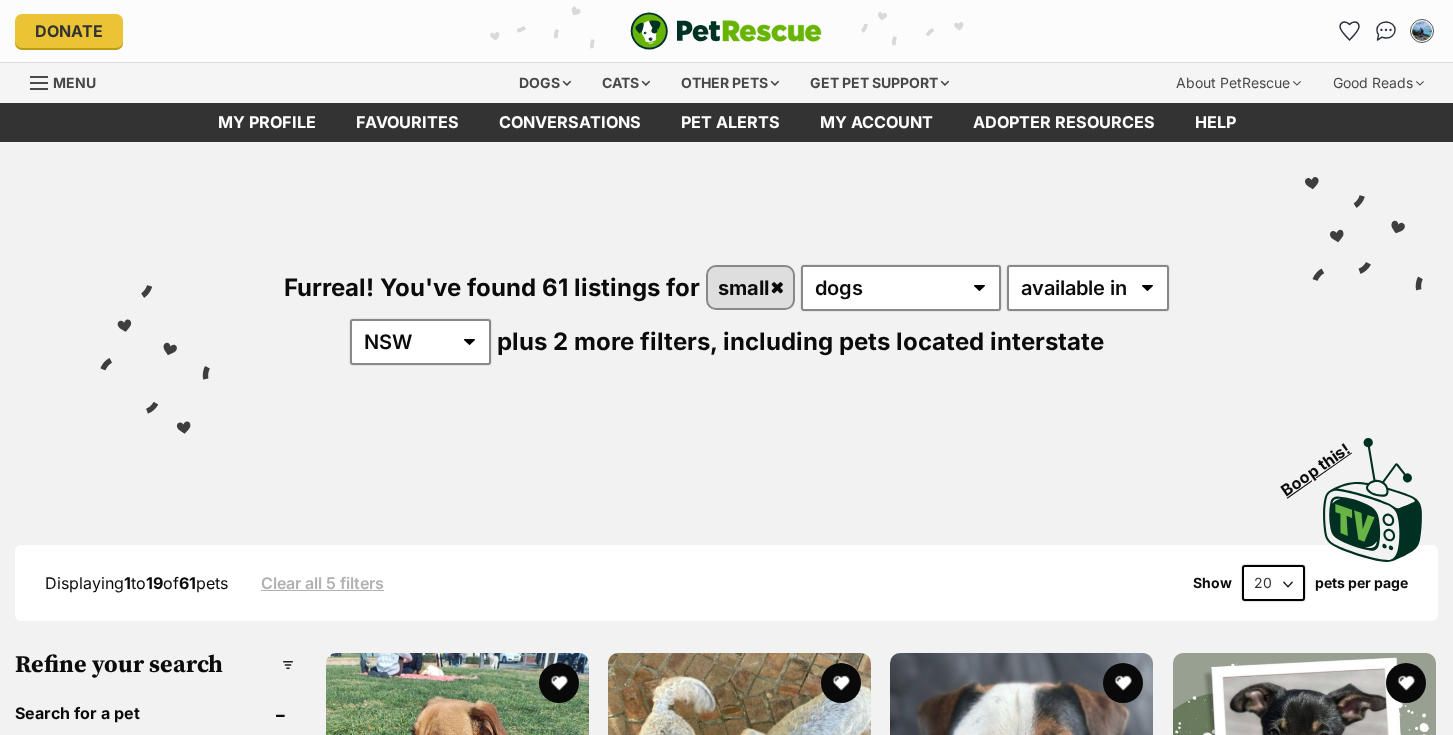scroll, scrollTop: 98, scrollLeft: 0, axis: vertical 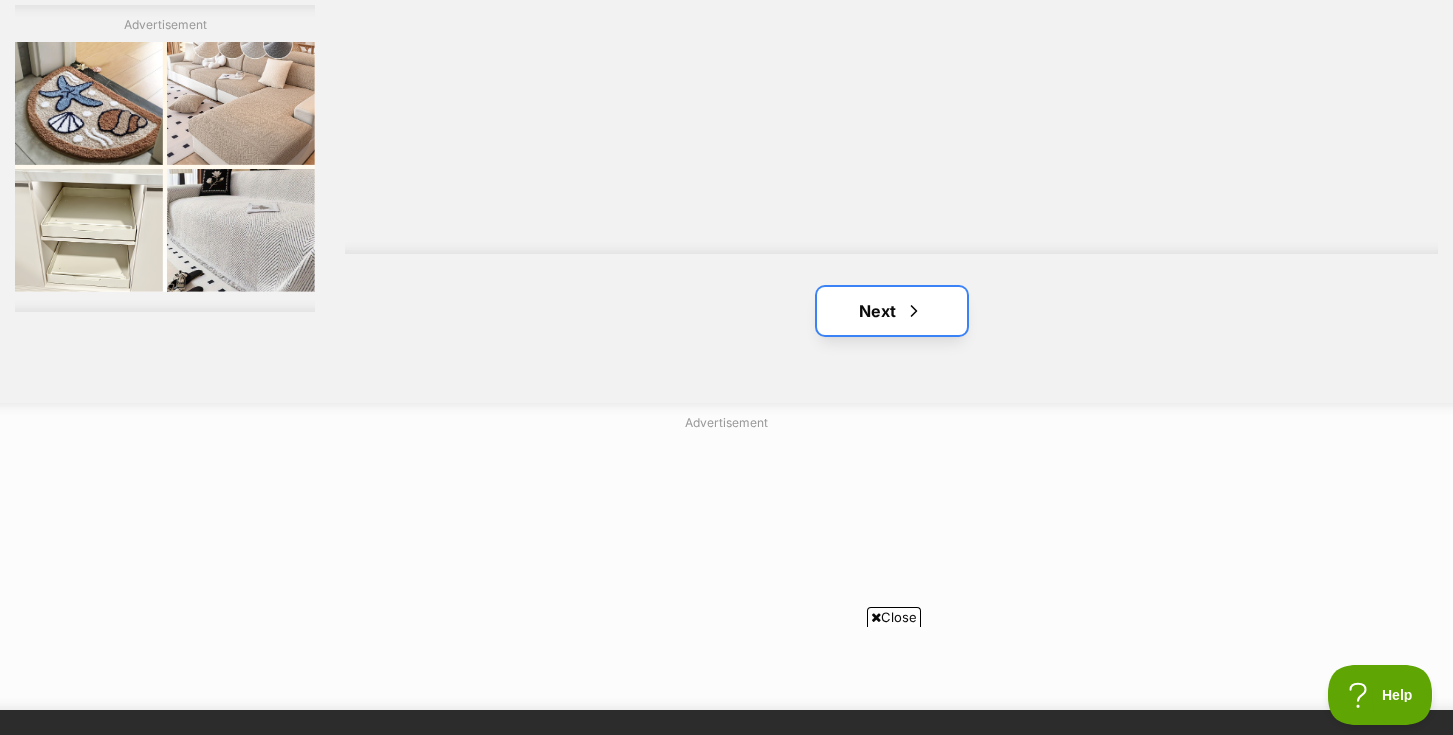 click on "Next" at bounding box center [892, 311] 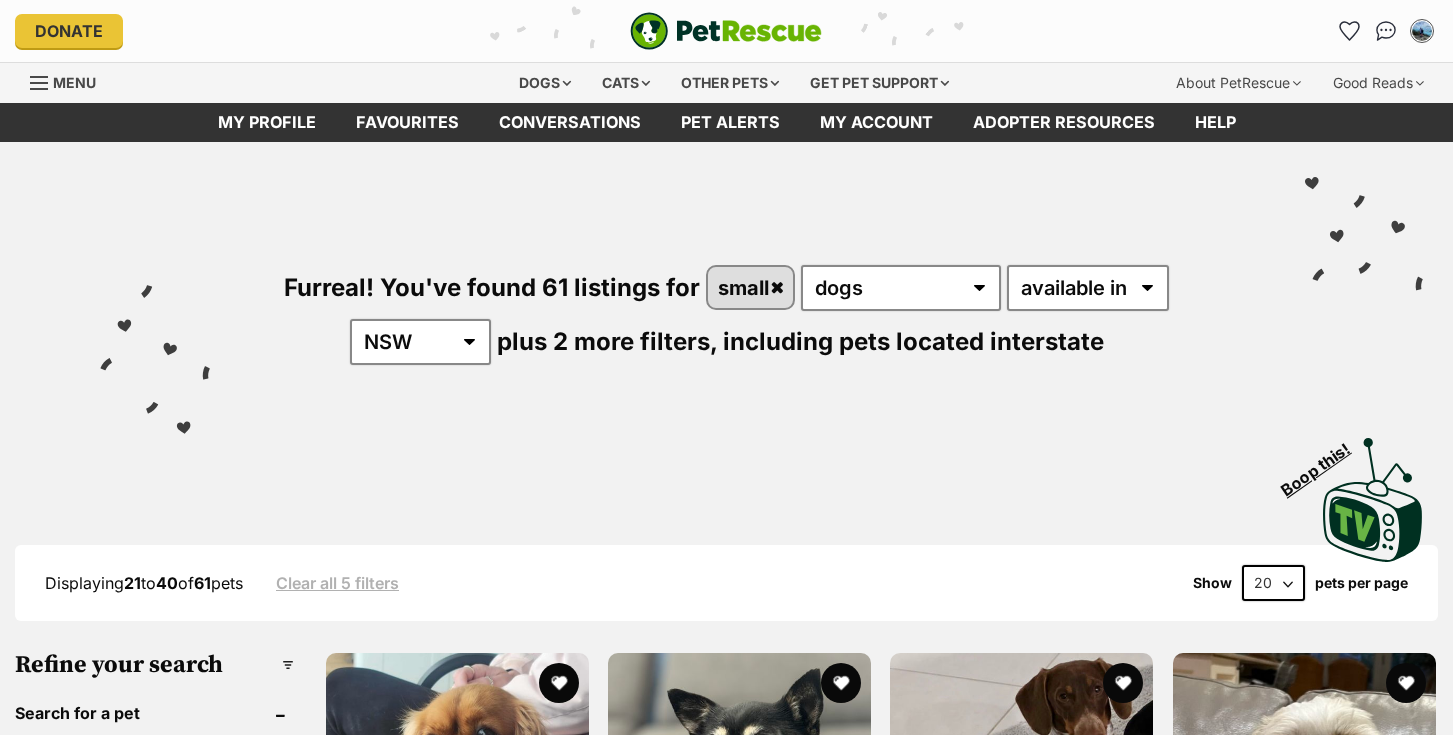 scroll, scrollTop: 0, scrollLeft: 0, axis: both 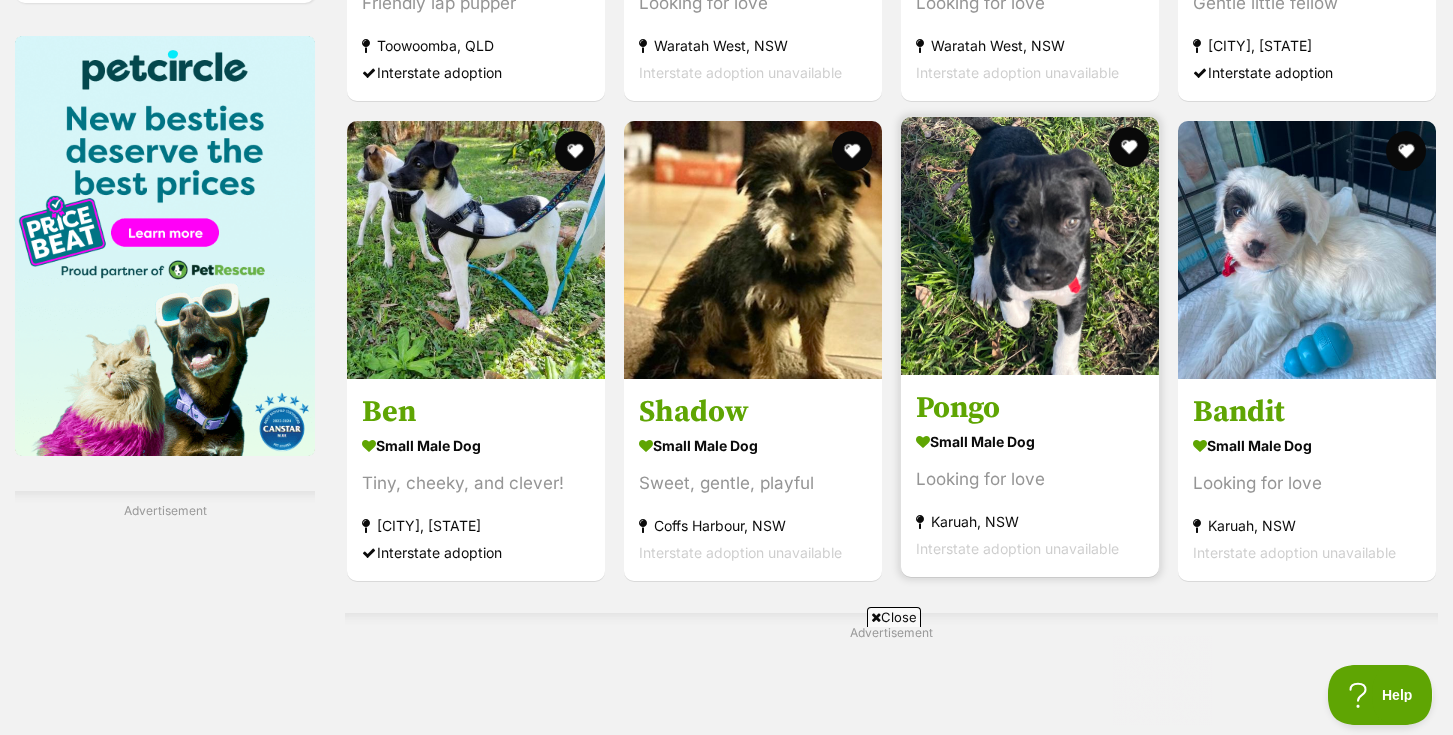 click at bounding box center [1030, 246] 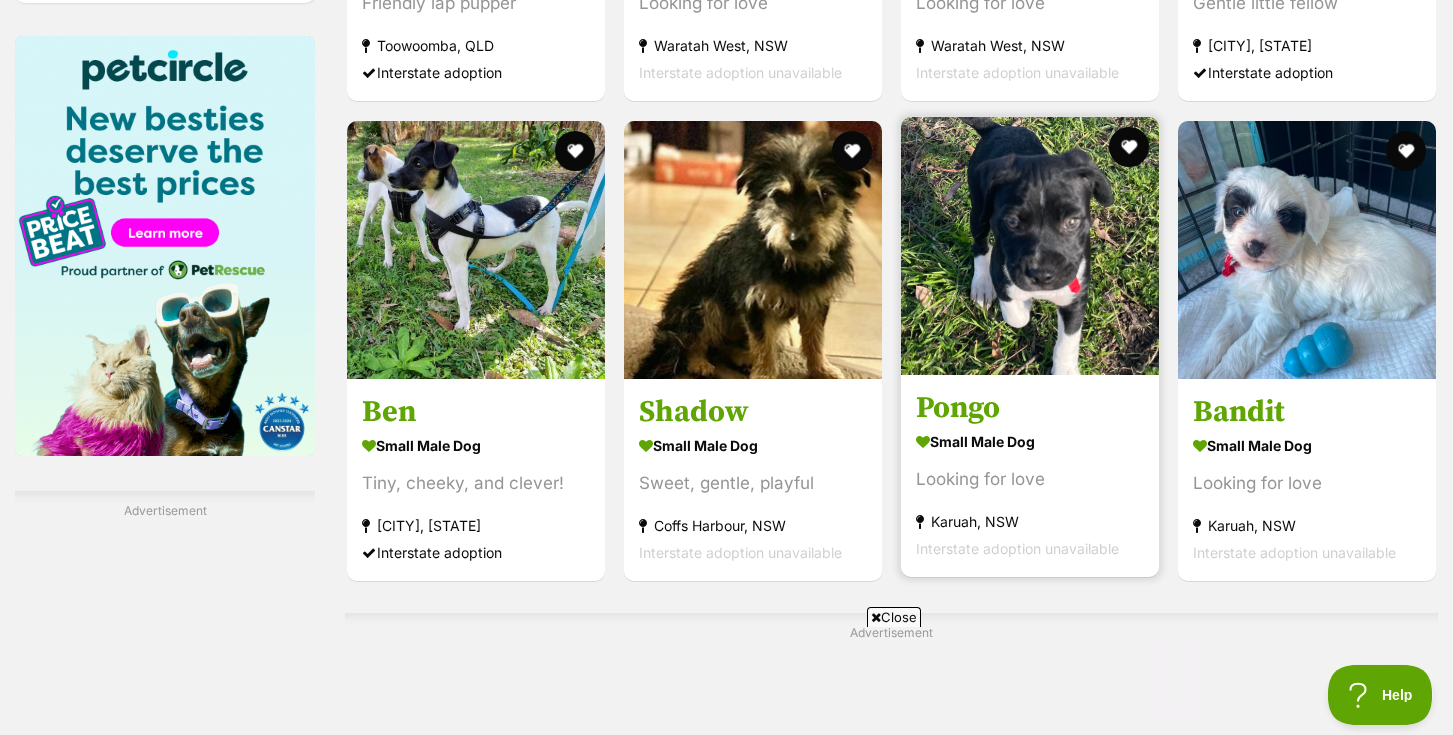 scroll, scrollTop: 0, scrollLeft: 0, axis: both 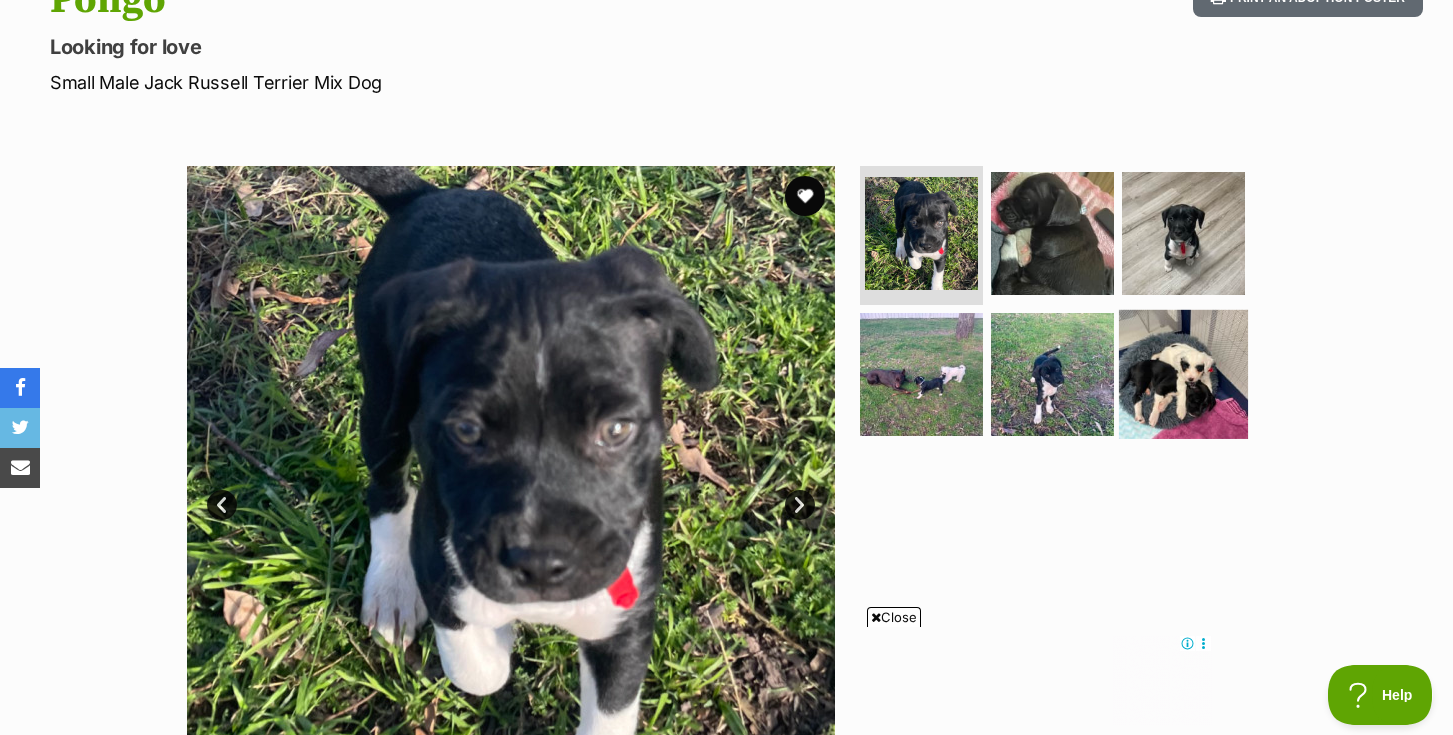click at bounding box center (1183, 374) 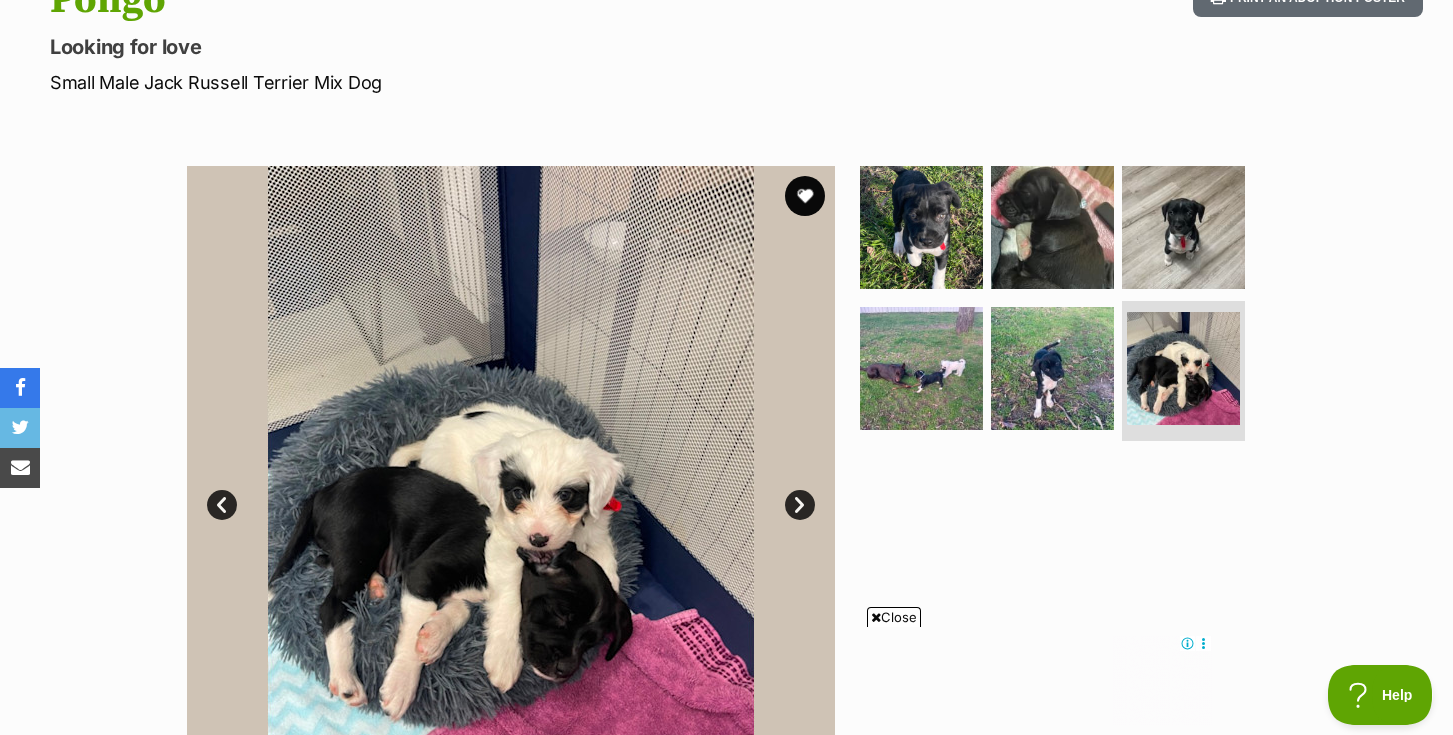 click on "Next" at bounding box center [800, 505] 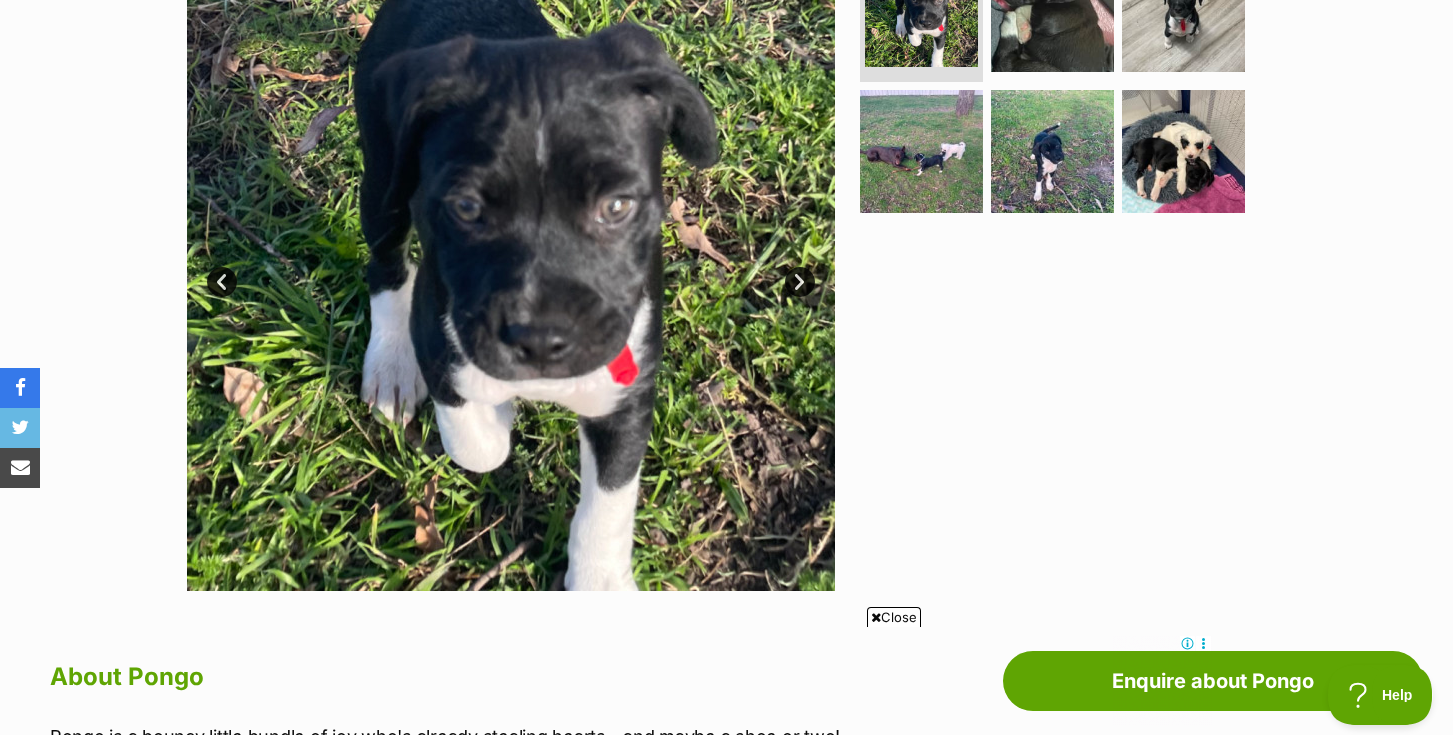 scroll, scrollTop: 471, scrollLeft: 0, axis: vertical 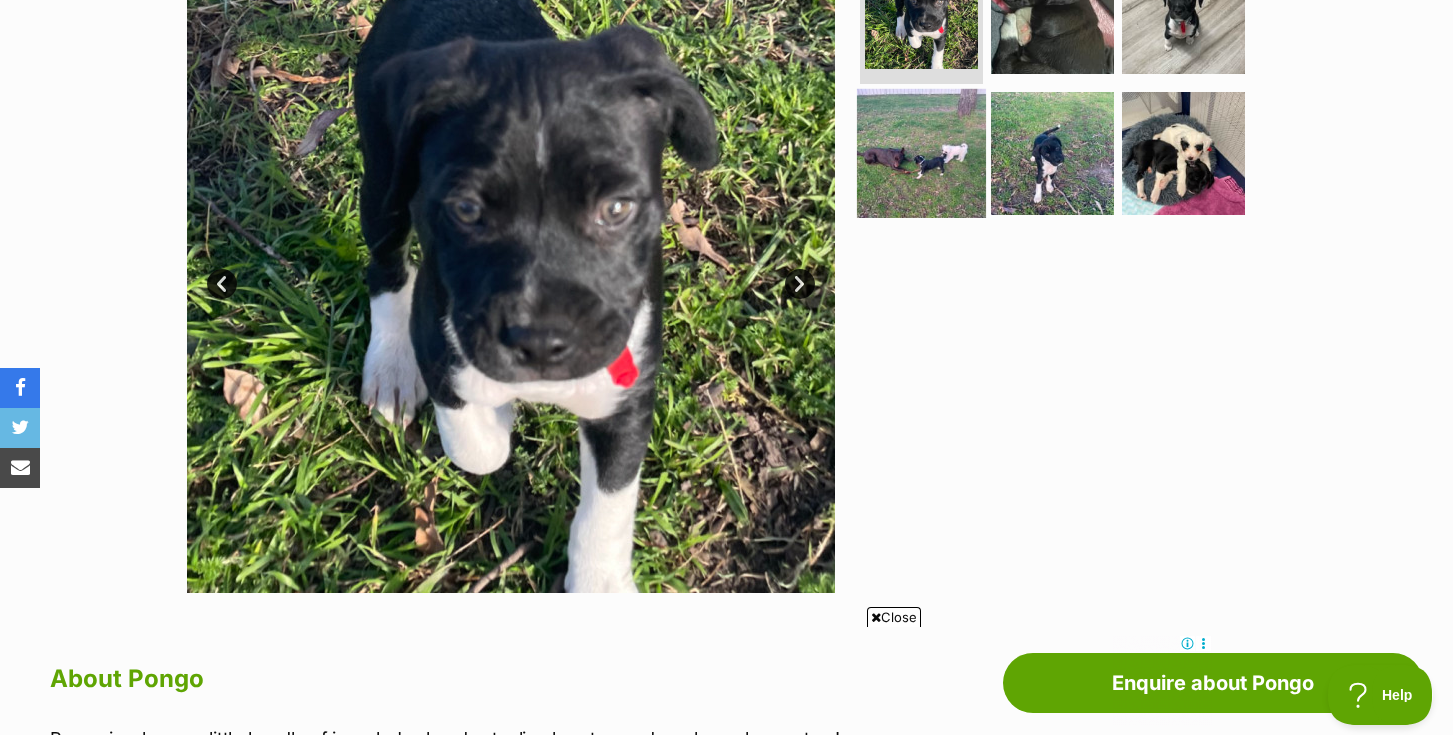 click at bounding box center (921, 153) 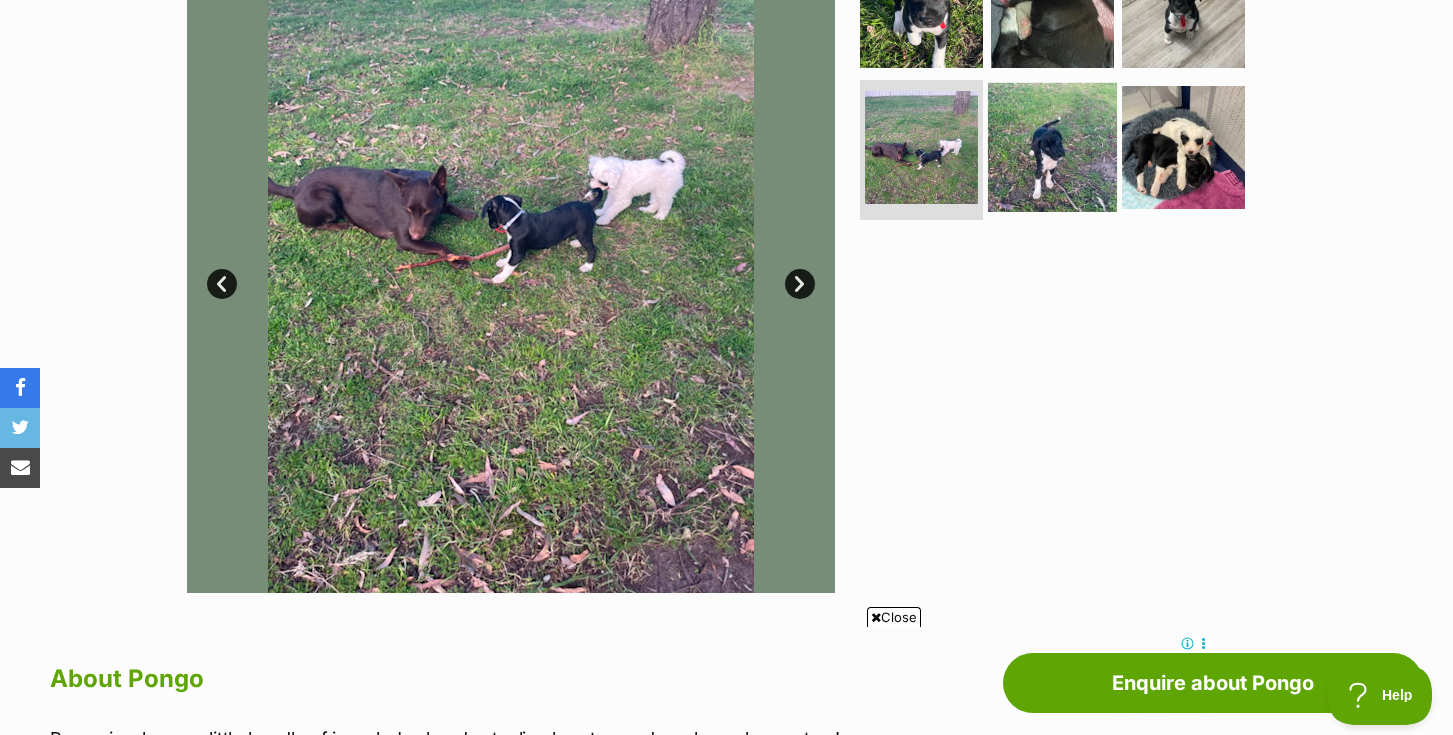 click at bounding box center [1052, 147] 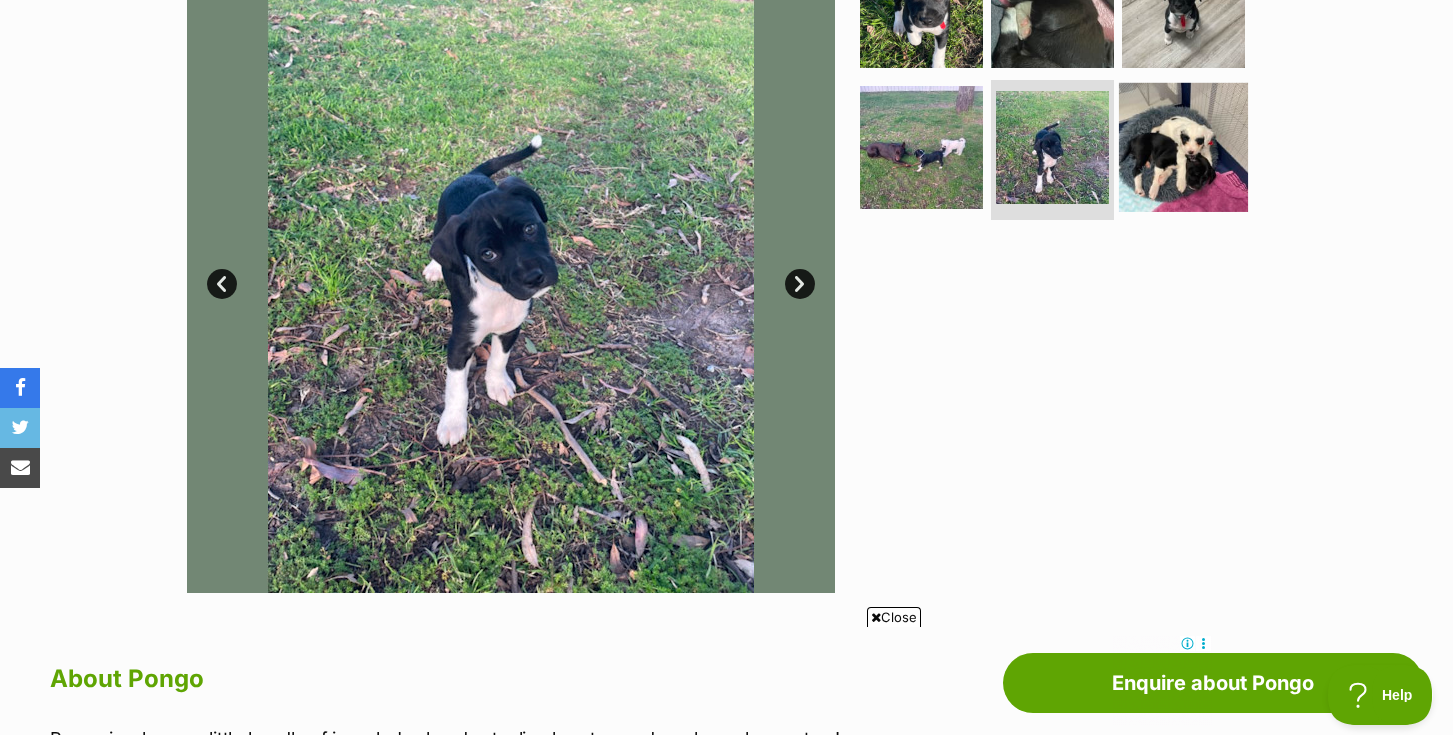 click at bounding box center [1183, 147] 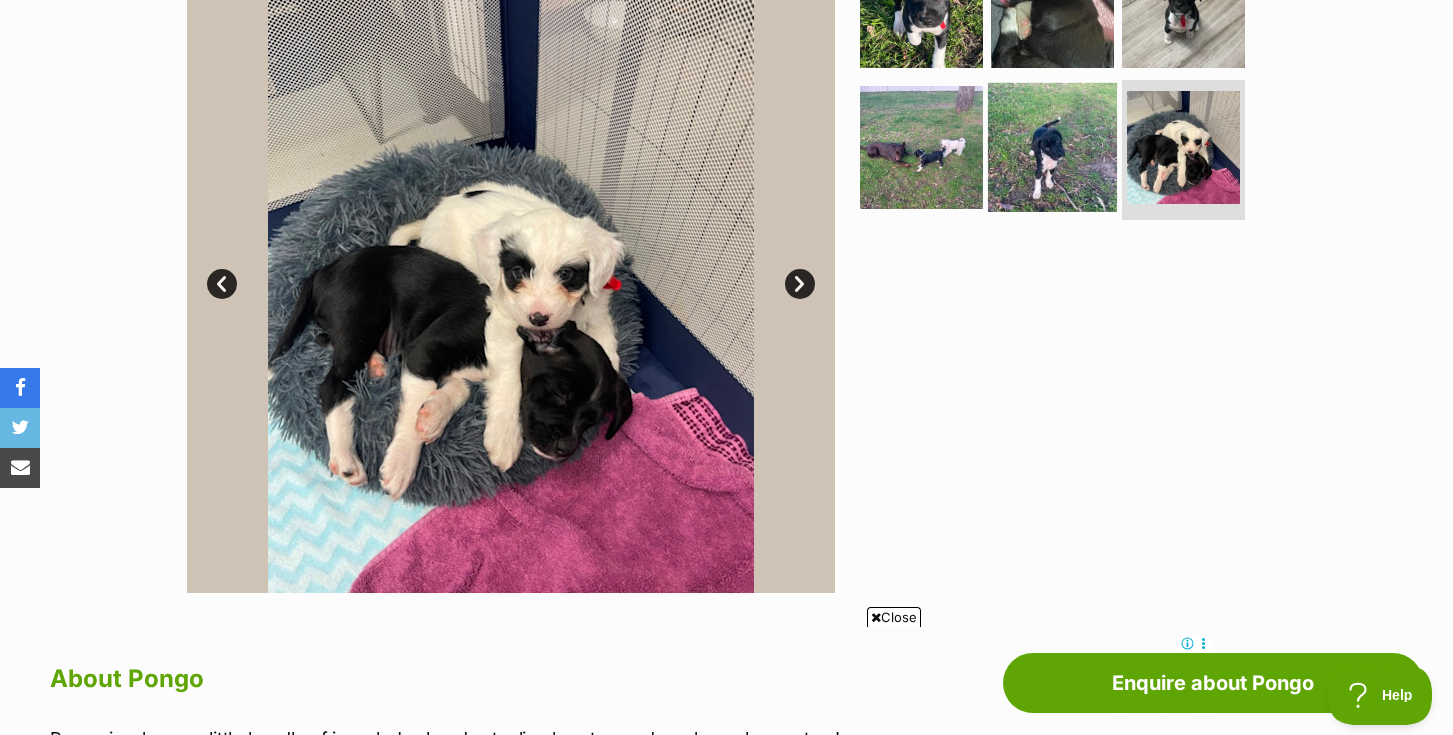 click at bounding box center (1052, 147) 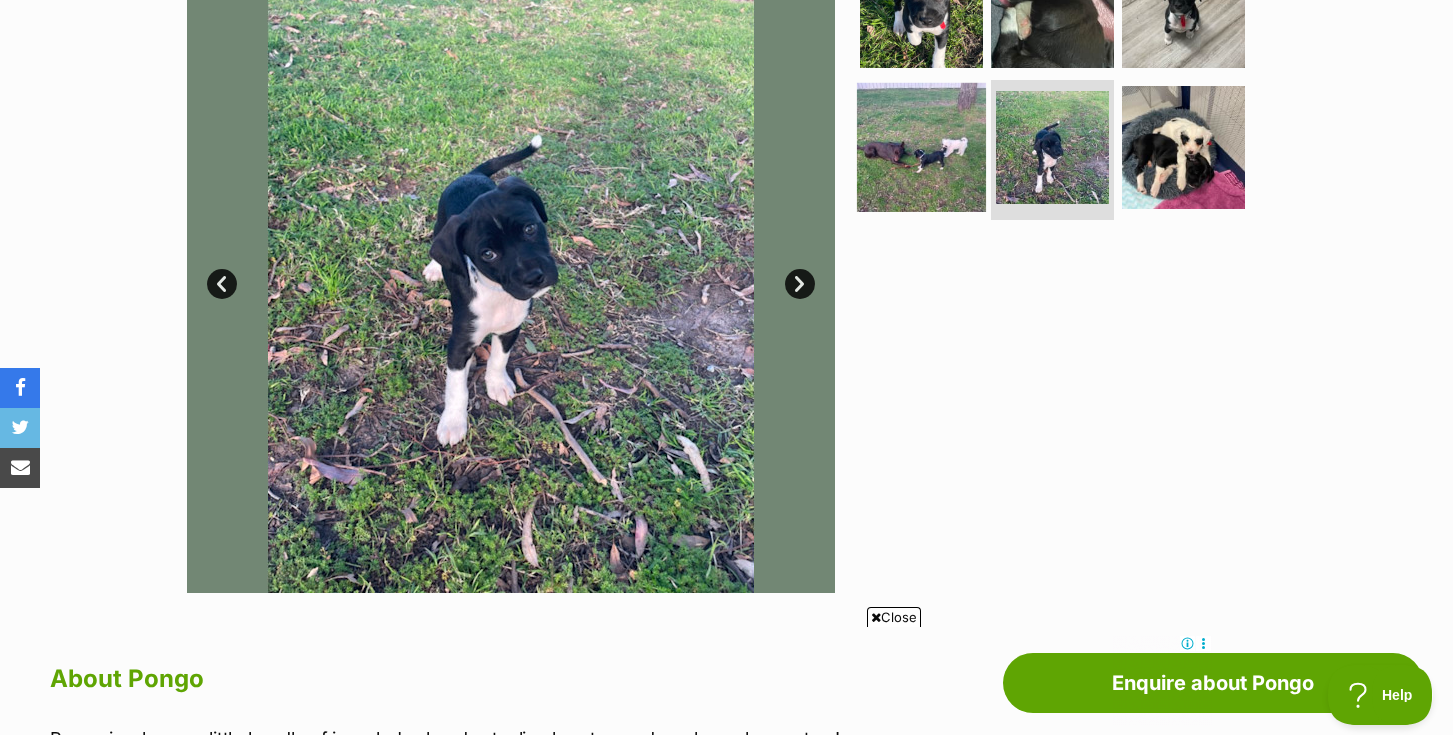click at bounding box center (921, 147) 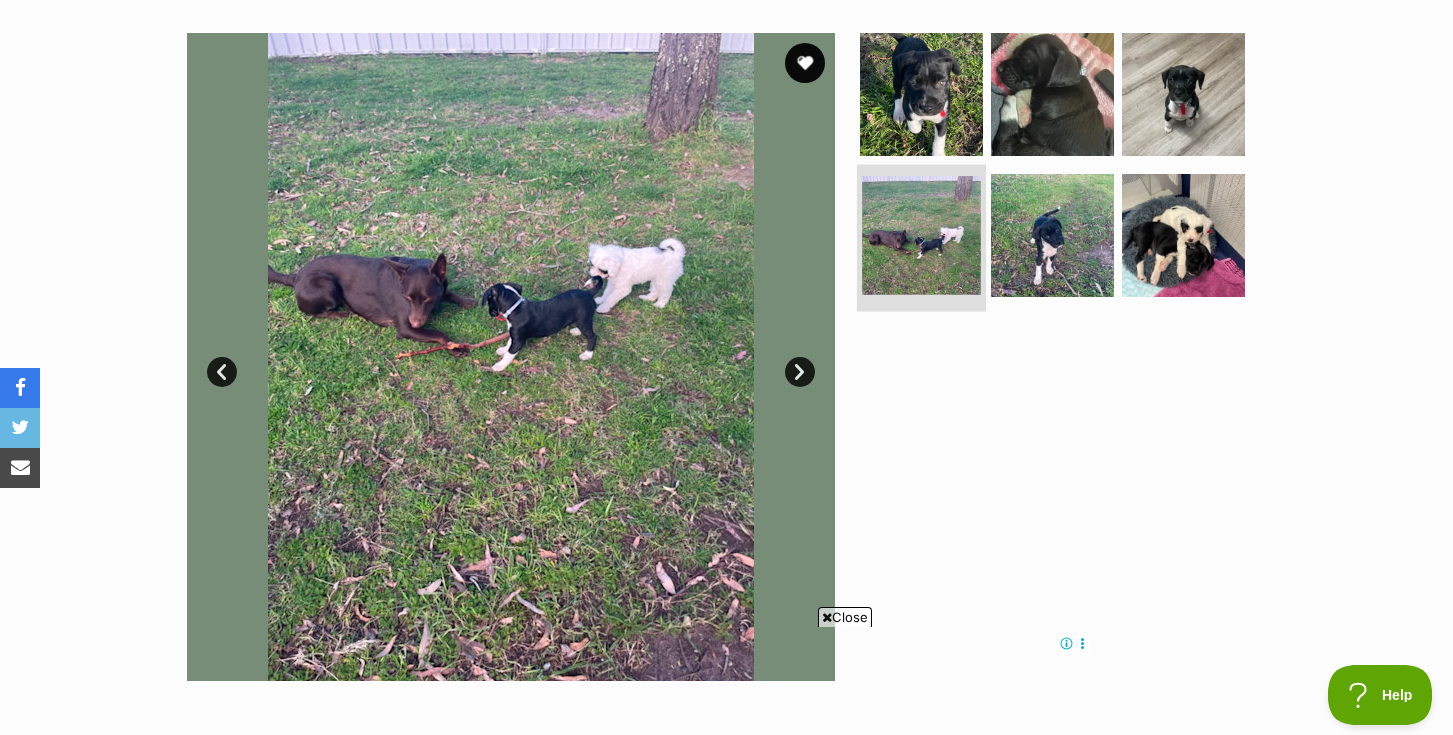 scroll, scrollTop: 385, scrollLeft: 0, axis: vertical 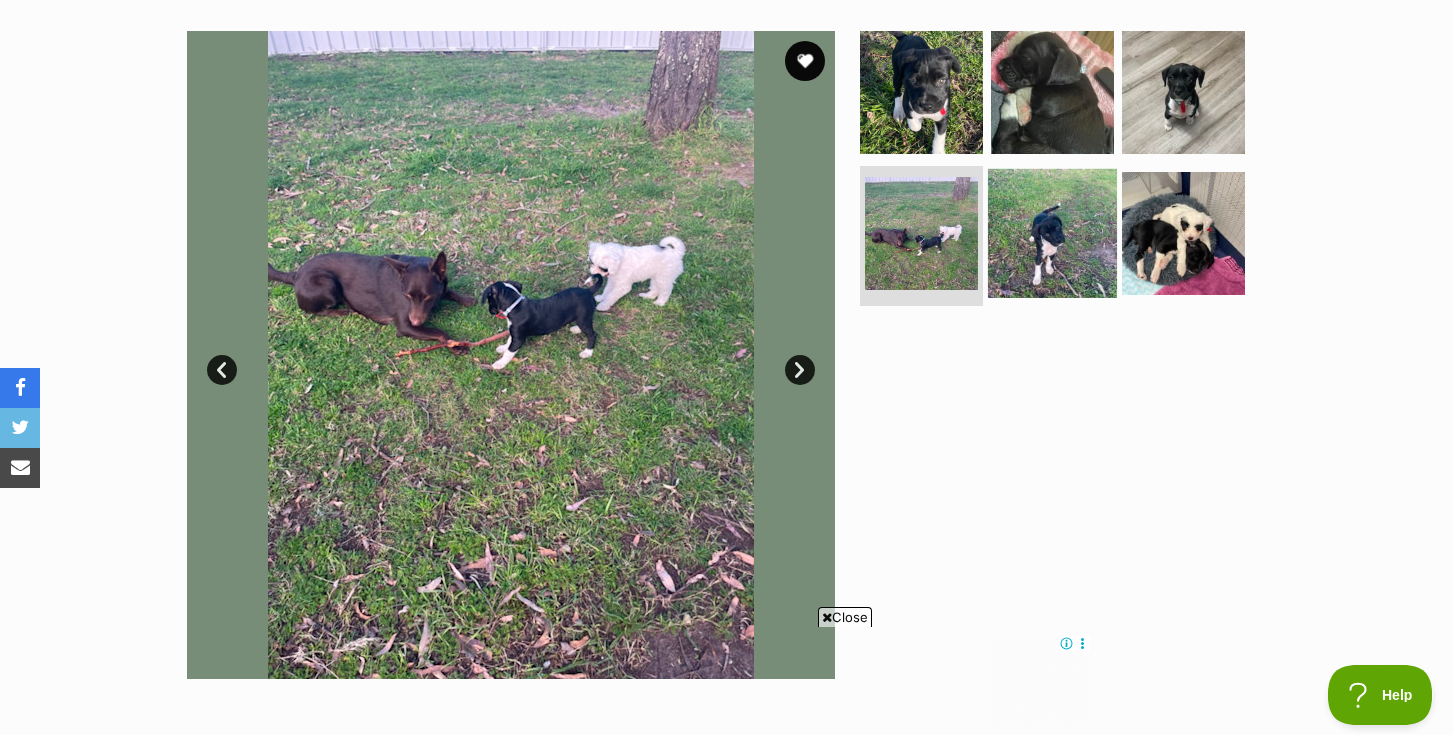 click at bounding box center (1052, 233) 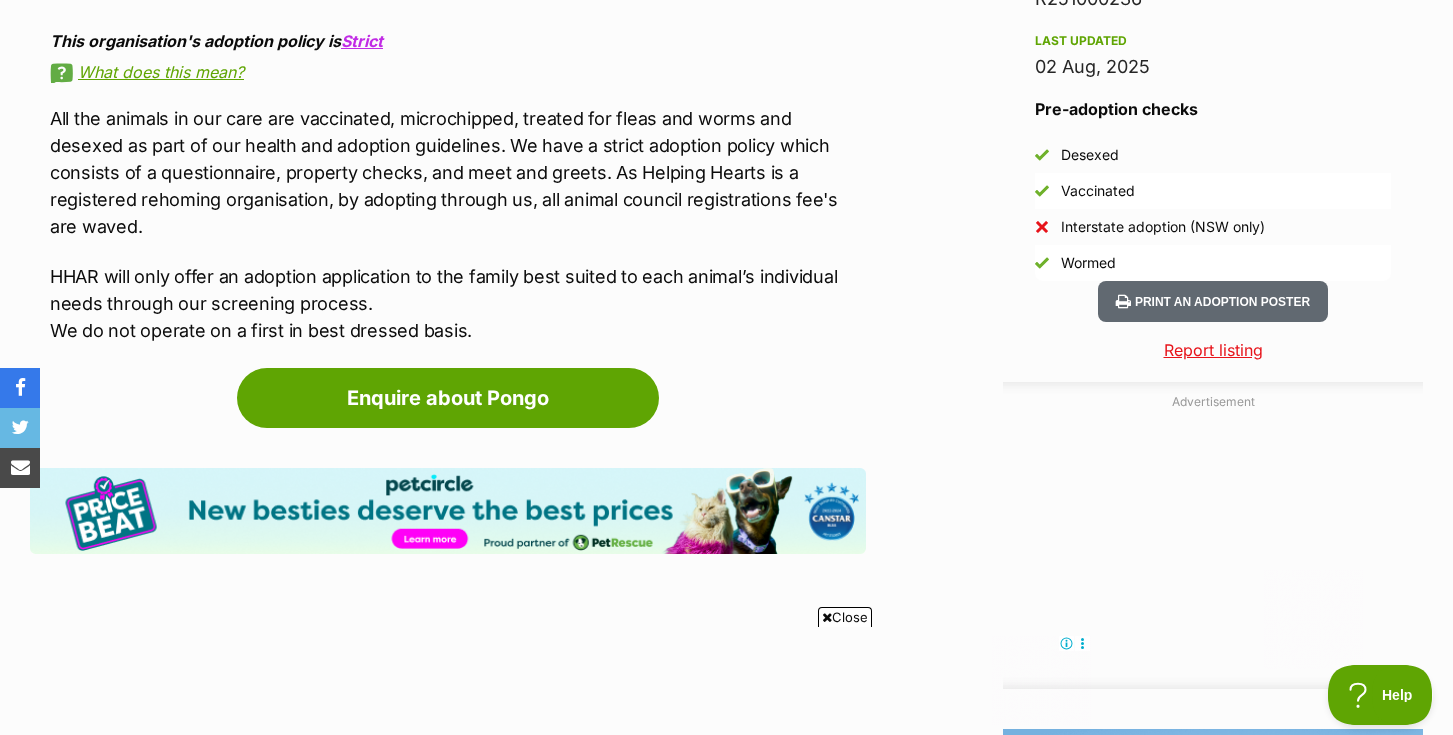 scroll, scrollTop: 1759, scrollLeft: 0, axis: vertical 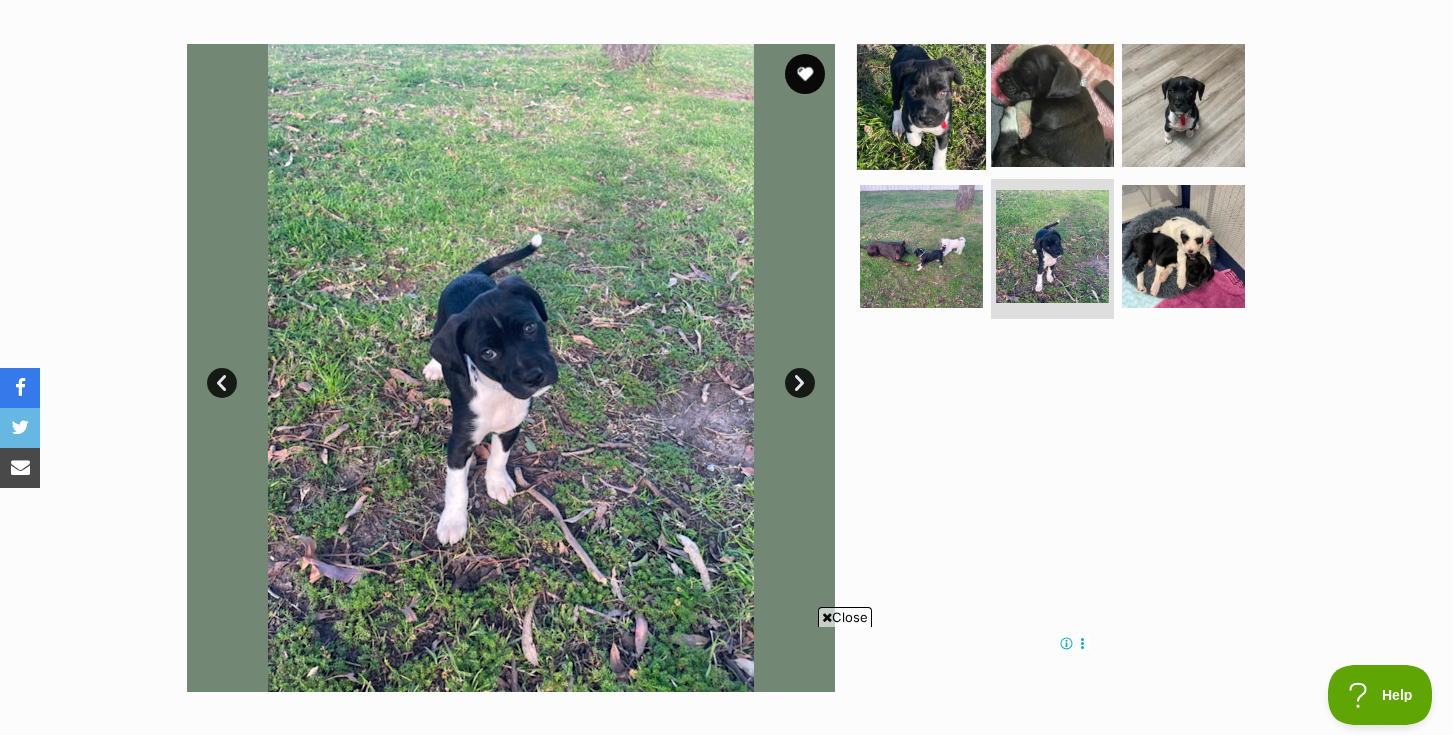 click at bounding box center [921, 104] 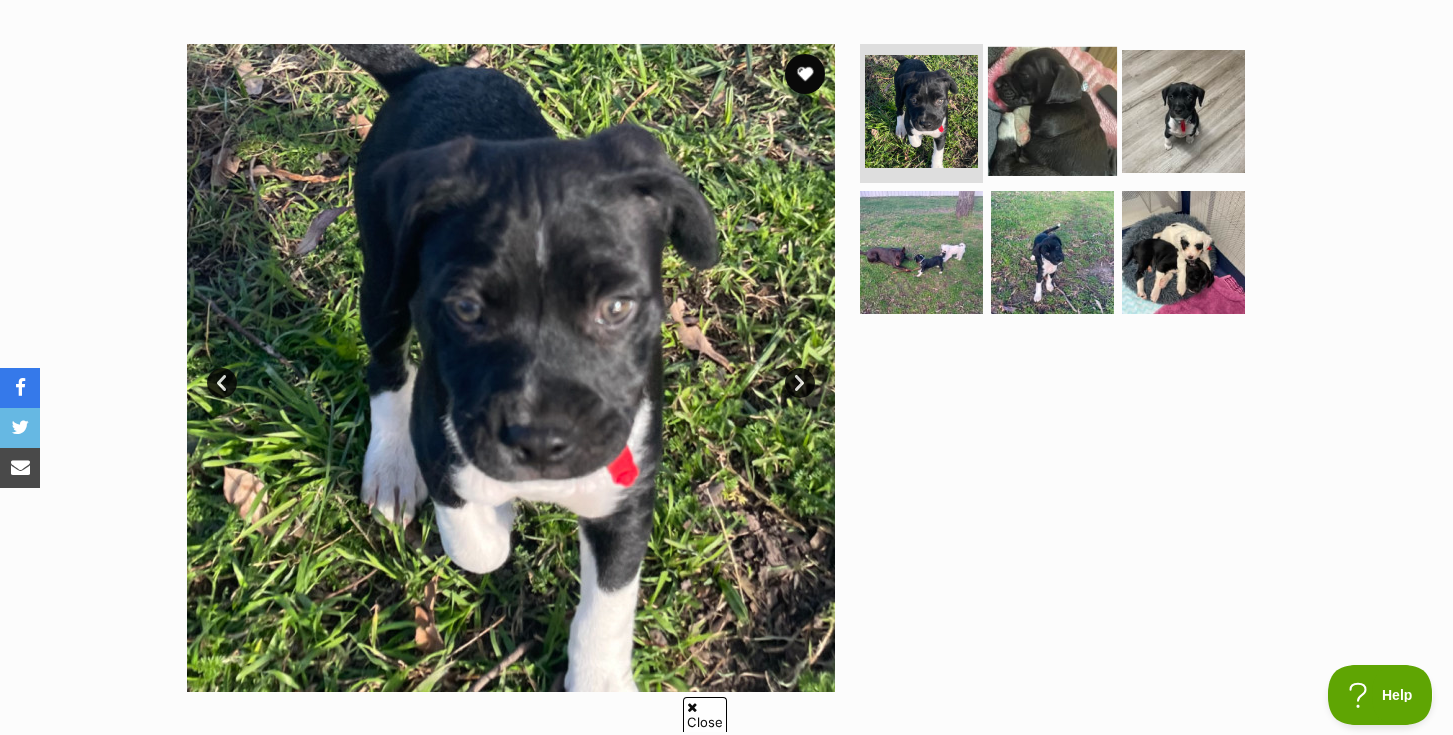 click at bounding box center (1052, 110) 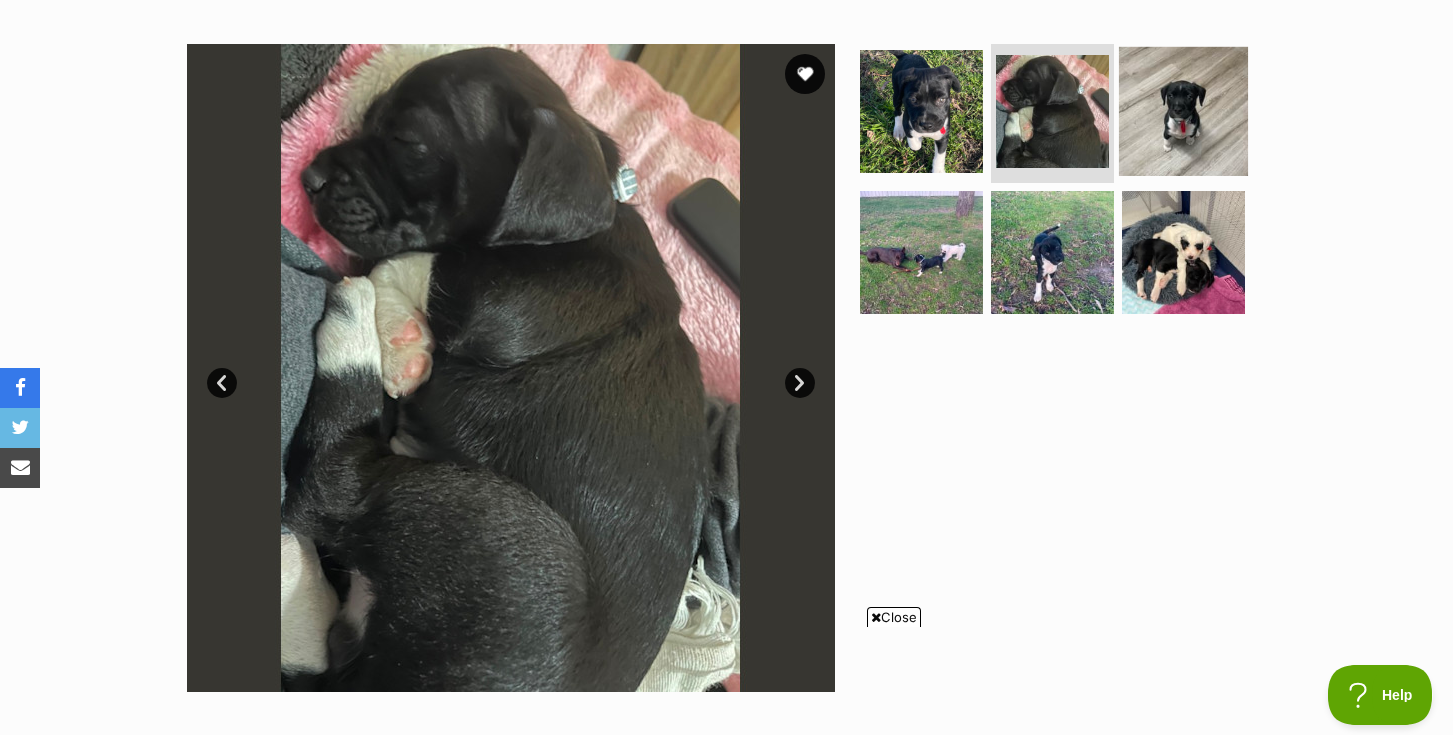 click at bounding box center [1183, 110] 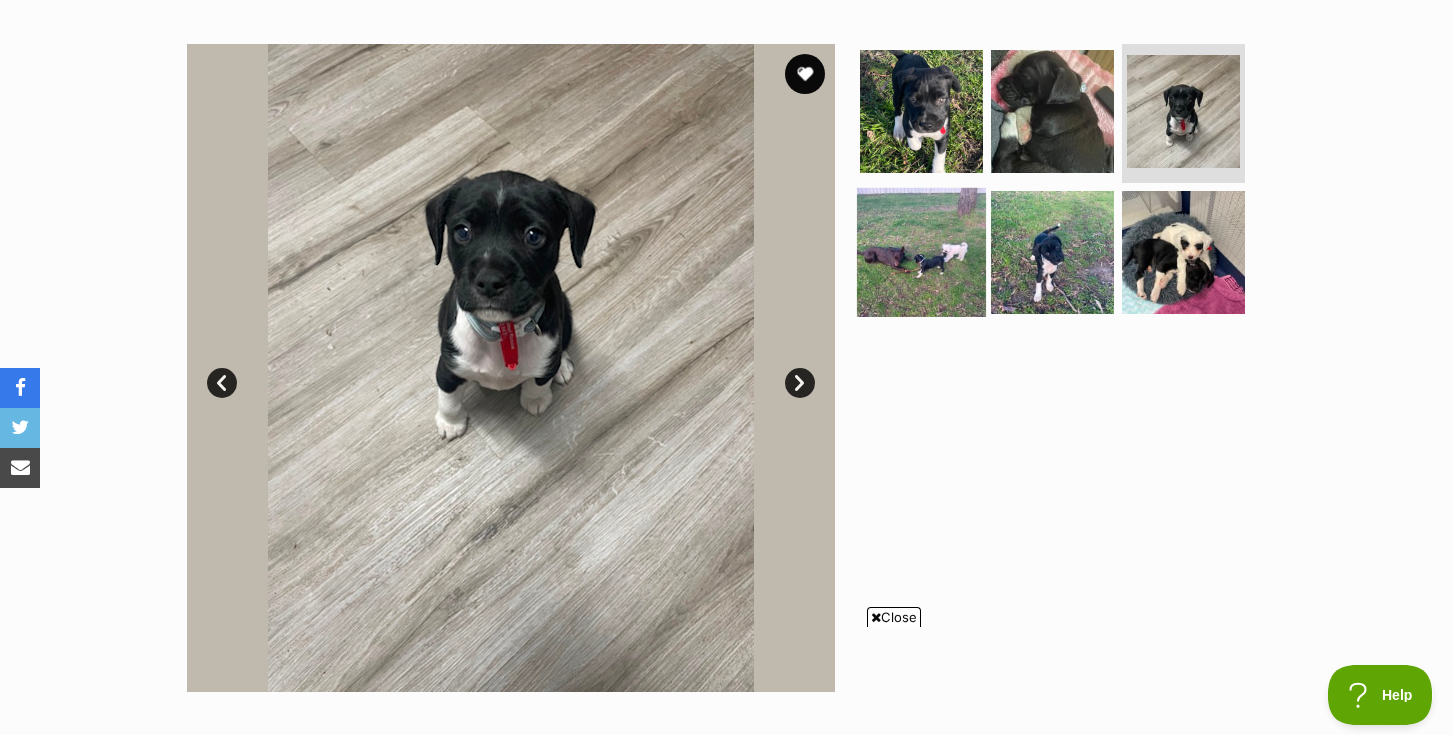 click at bounding box center [921, 252] 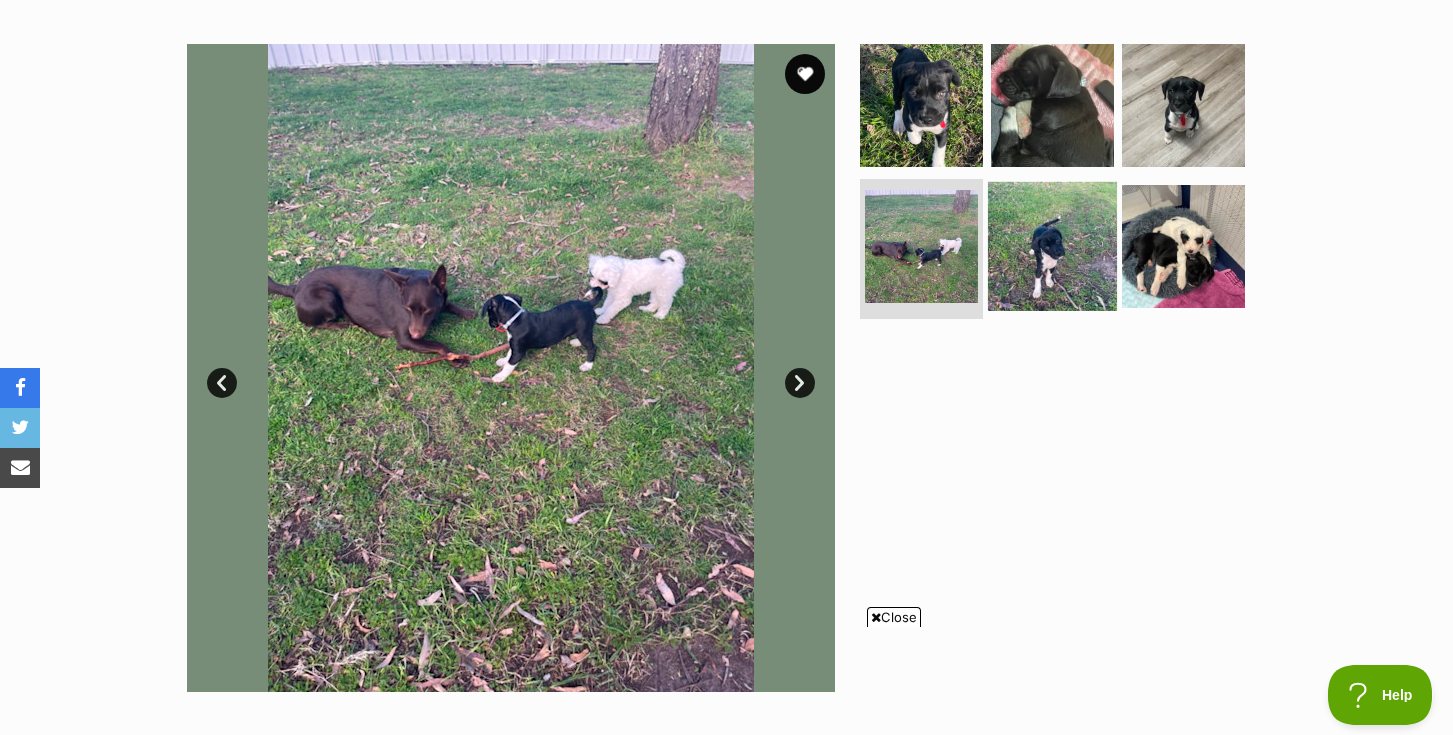 click at bounding box center (1052, 246) 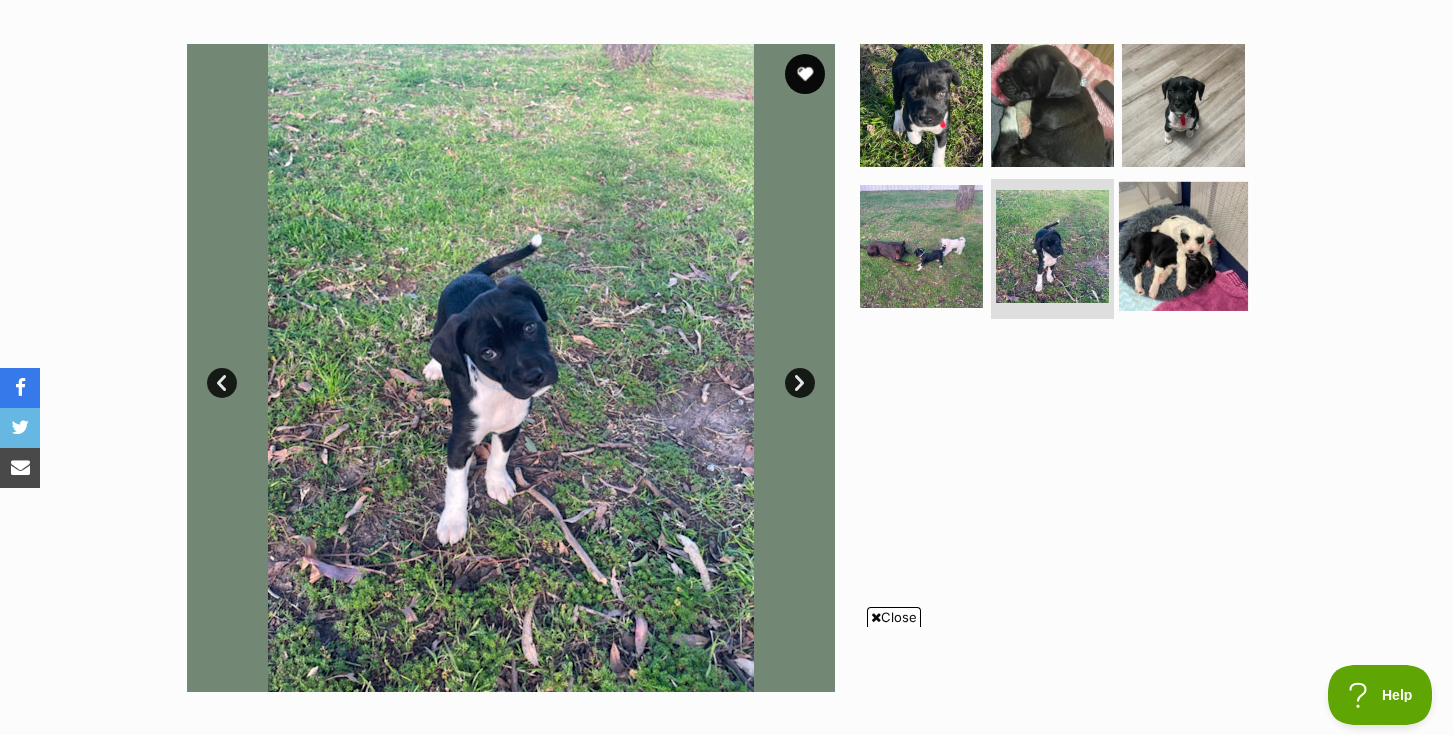 click at bounding box center [1183, 246] 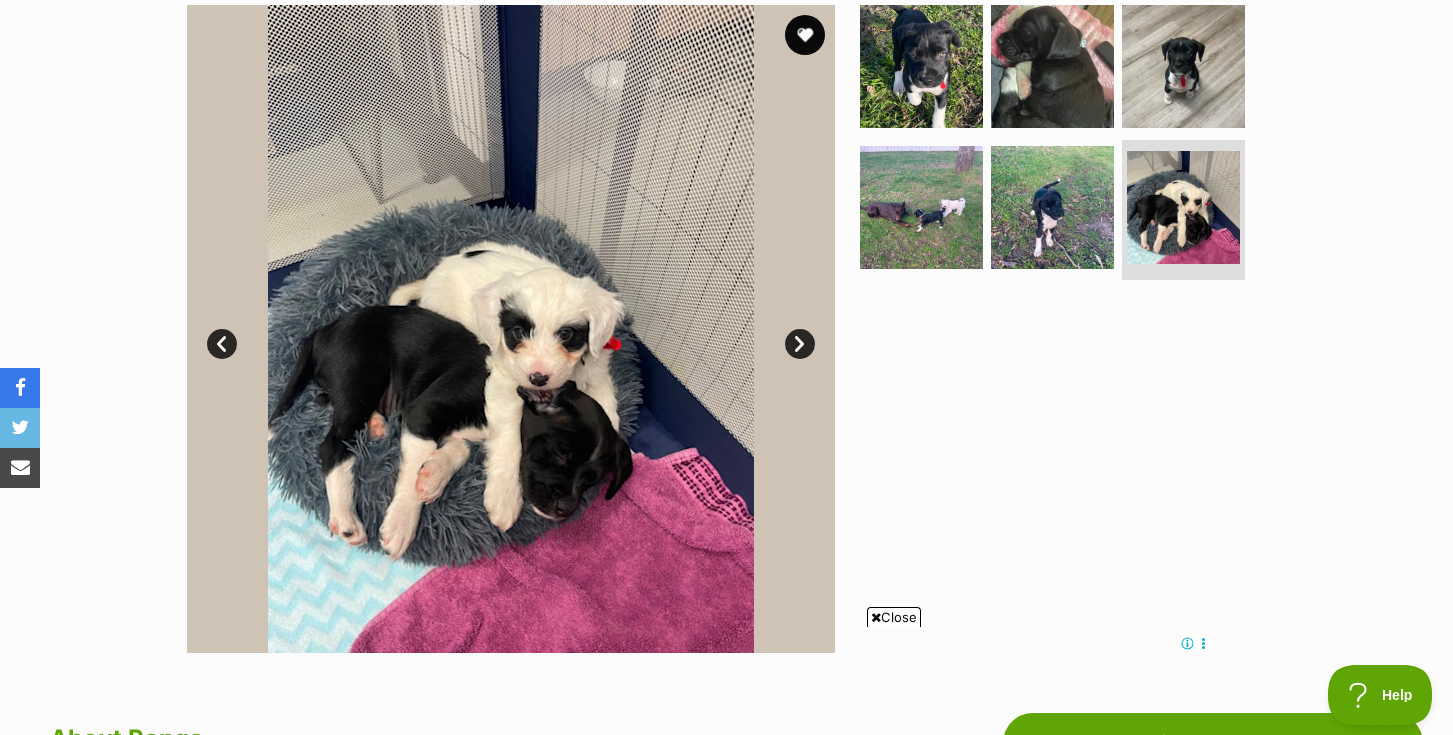 scroll, scrollTop: 426, scrollLeft: 0, axis: vertical 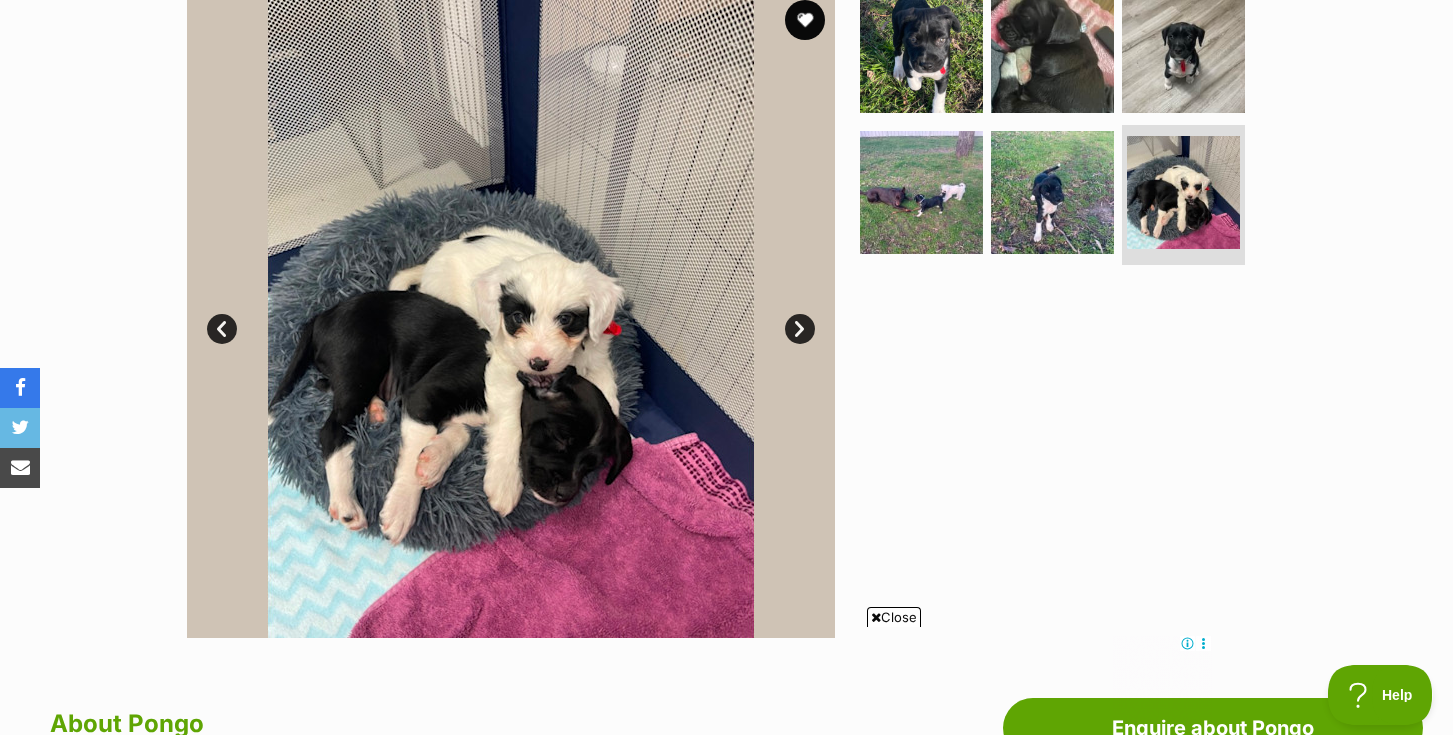 click on "Close" at bounding box center (894, 617) 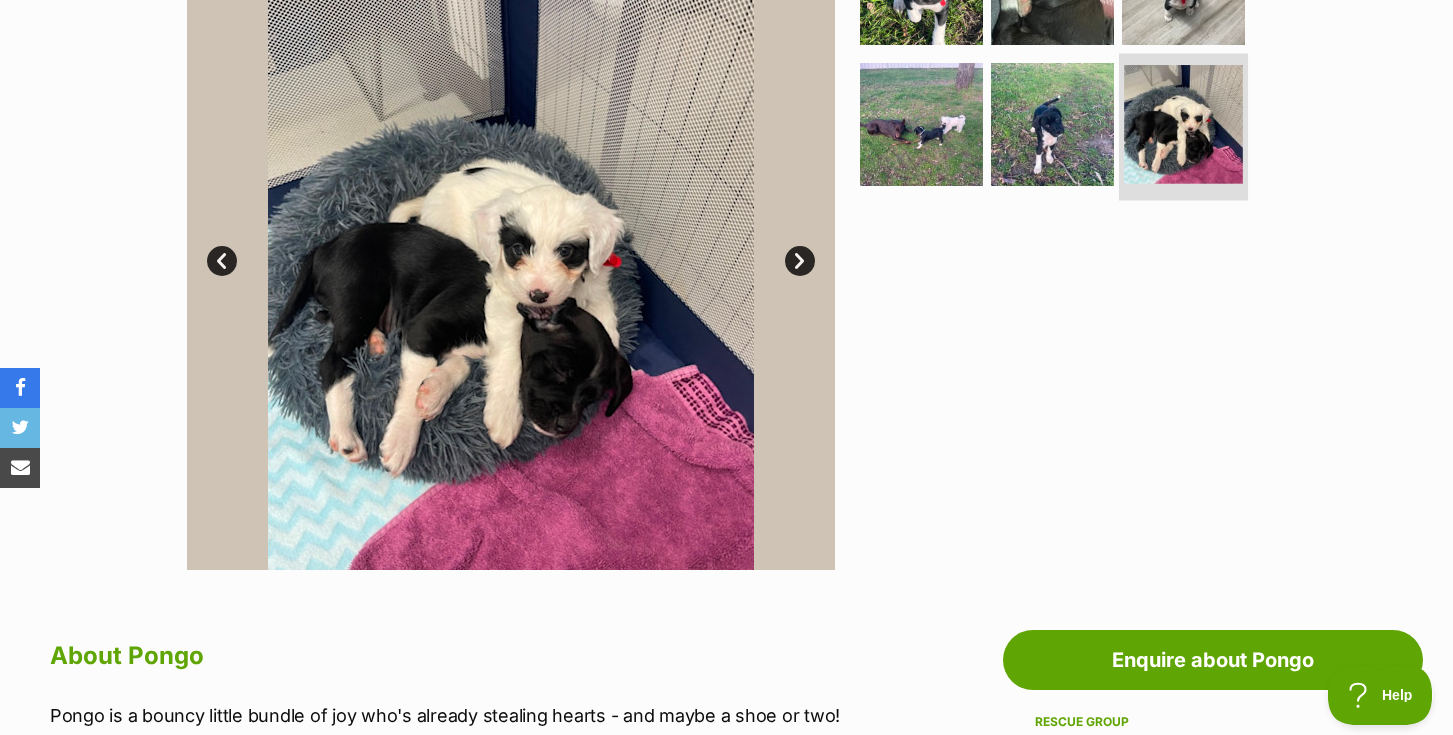 scroll, scrollTop: 495, scrollLeft: 0, axis: vertical 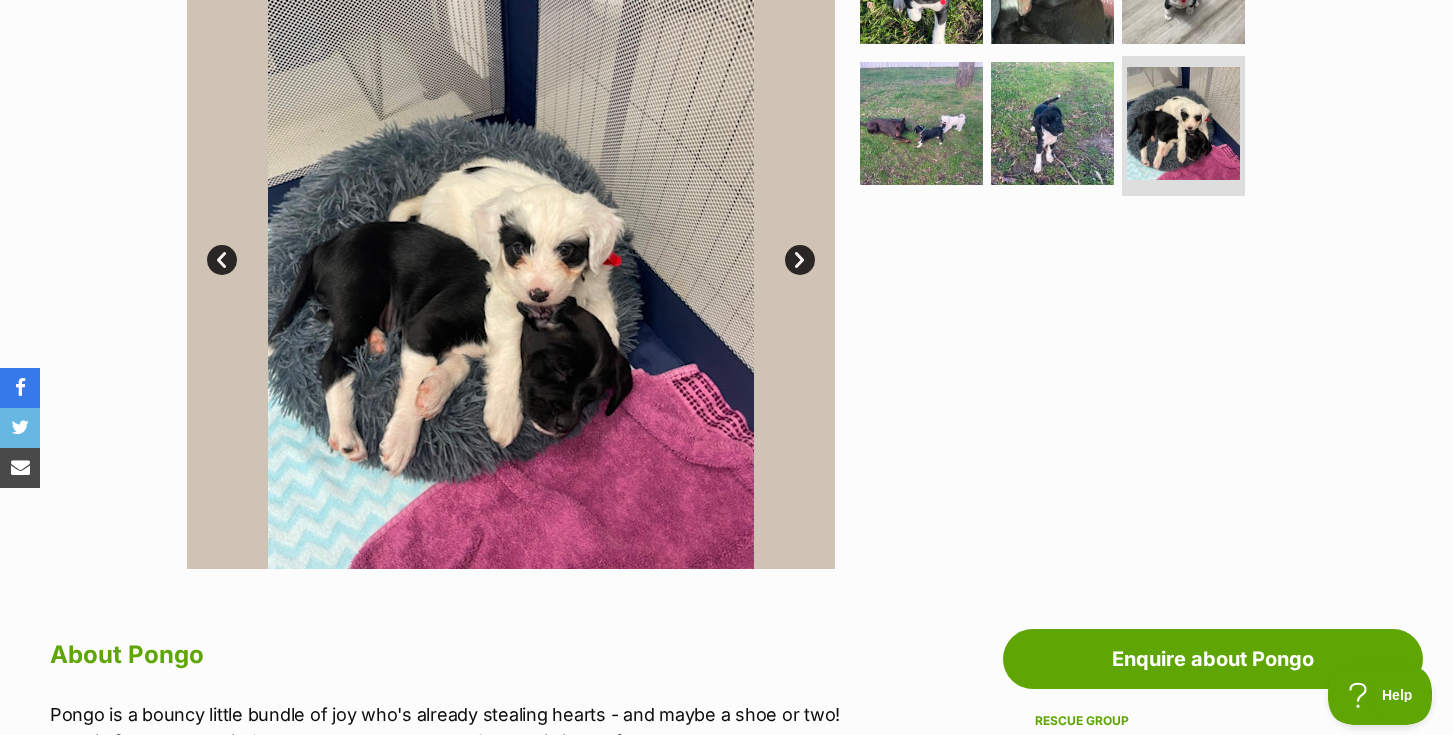 click on "Next" at bounding box center (800, 260) 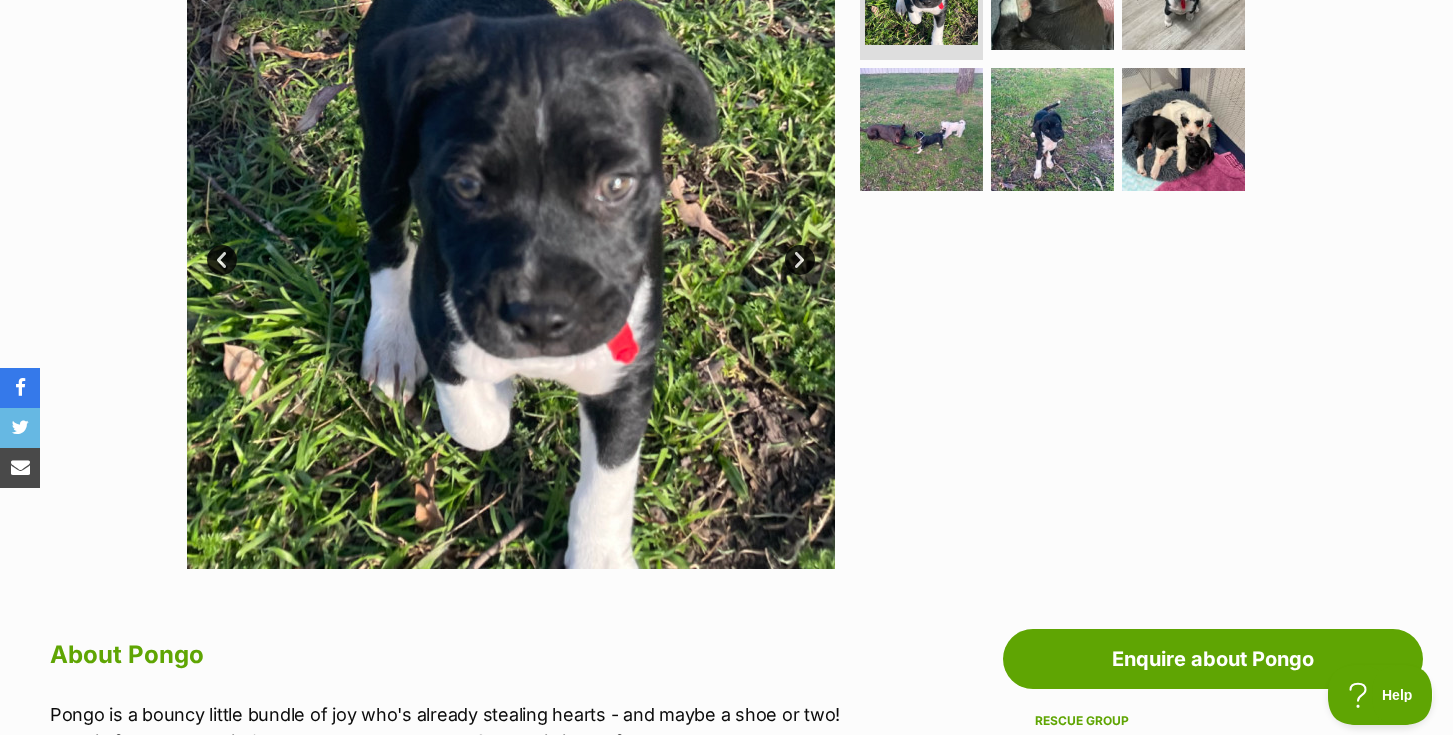click on "Next" at bounding box center (800, 260) 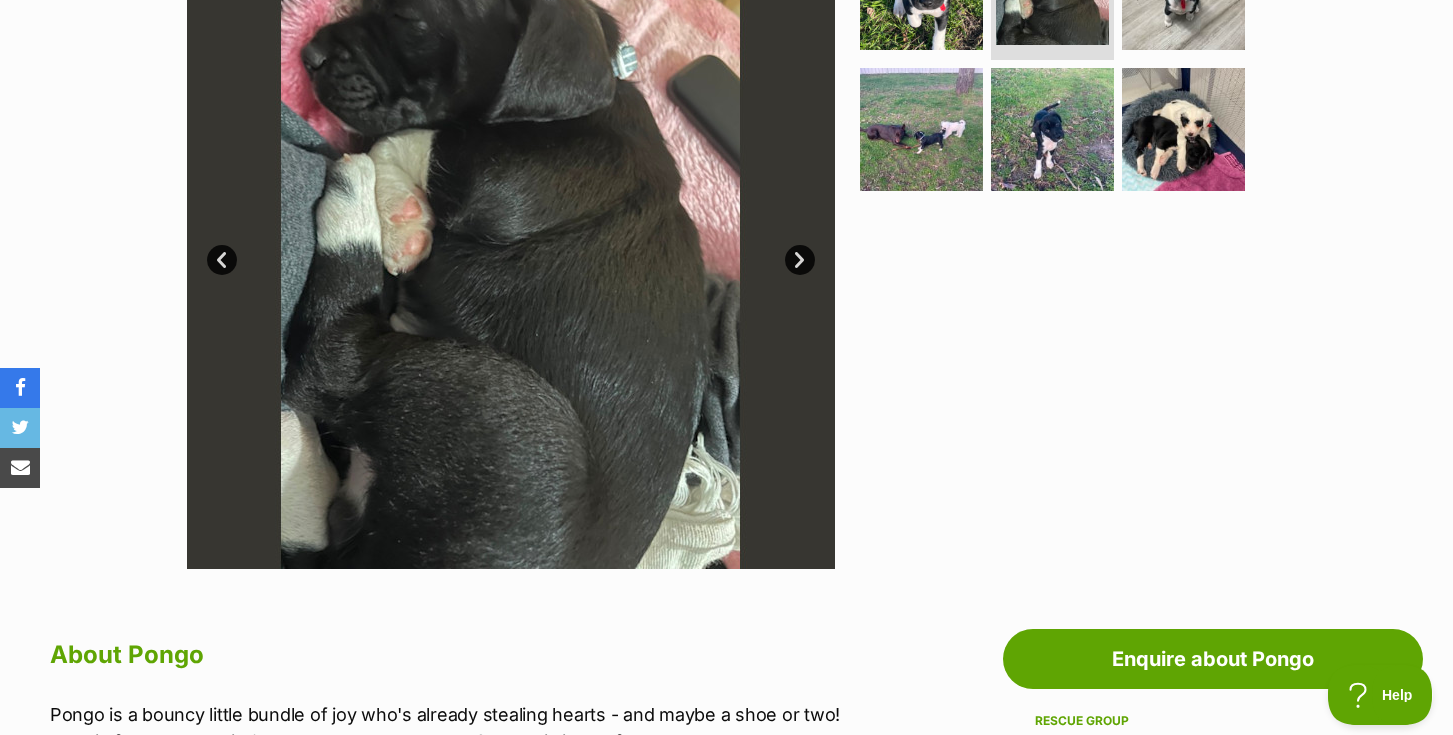 click on "Next" at bounding box center [800, 260] 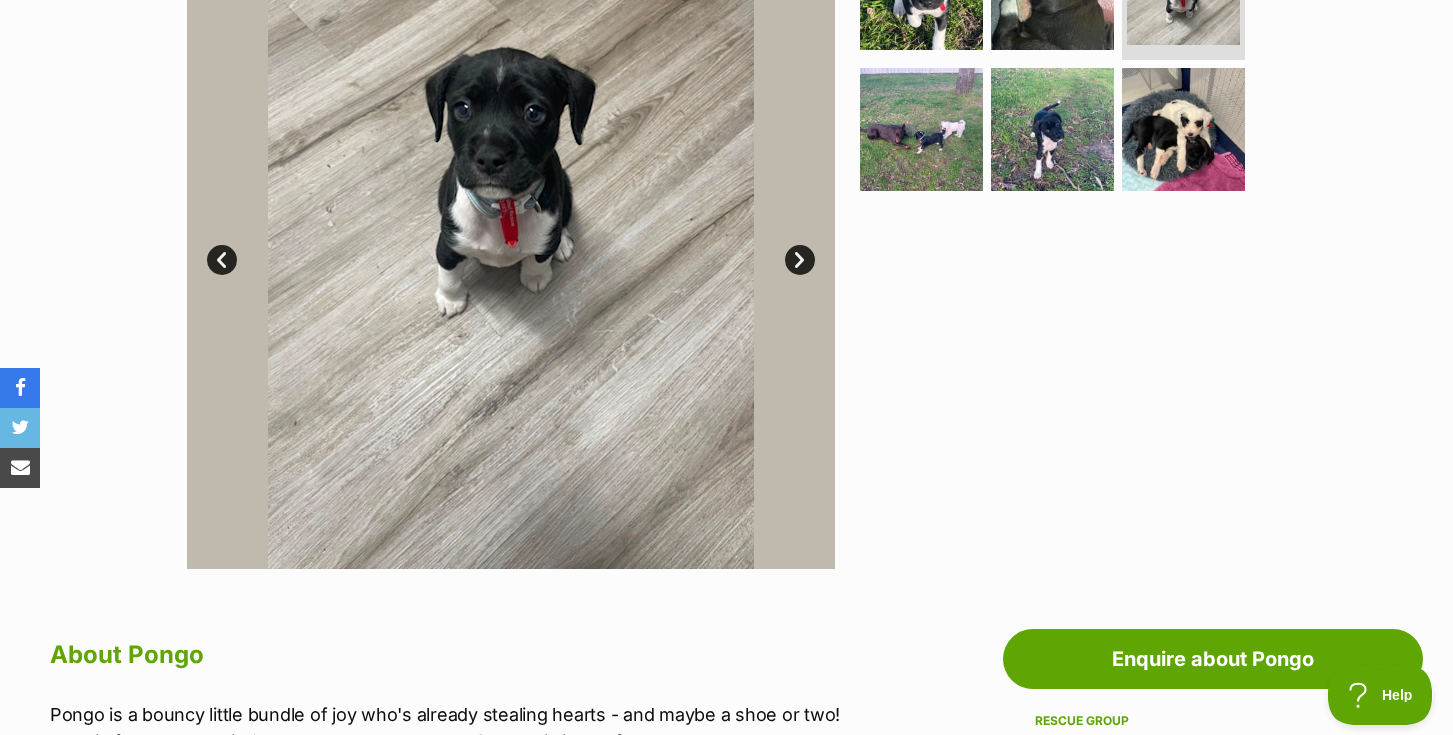 click on "Next" at bounding box center [800, 260] 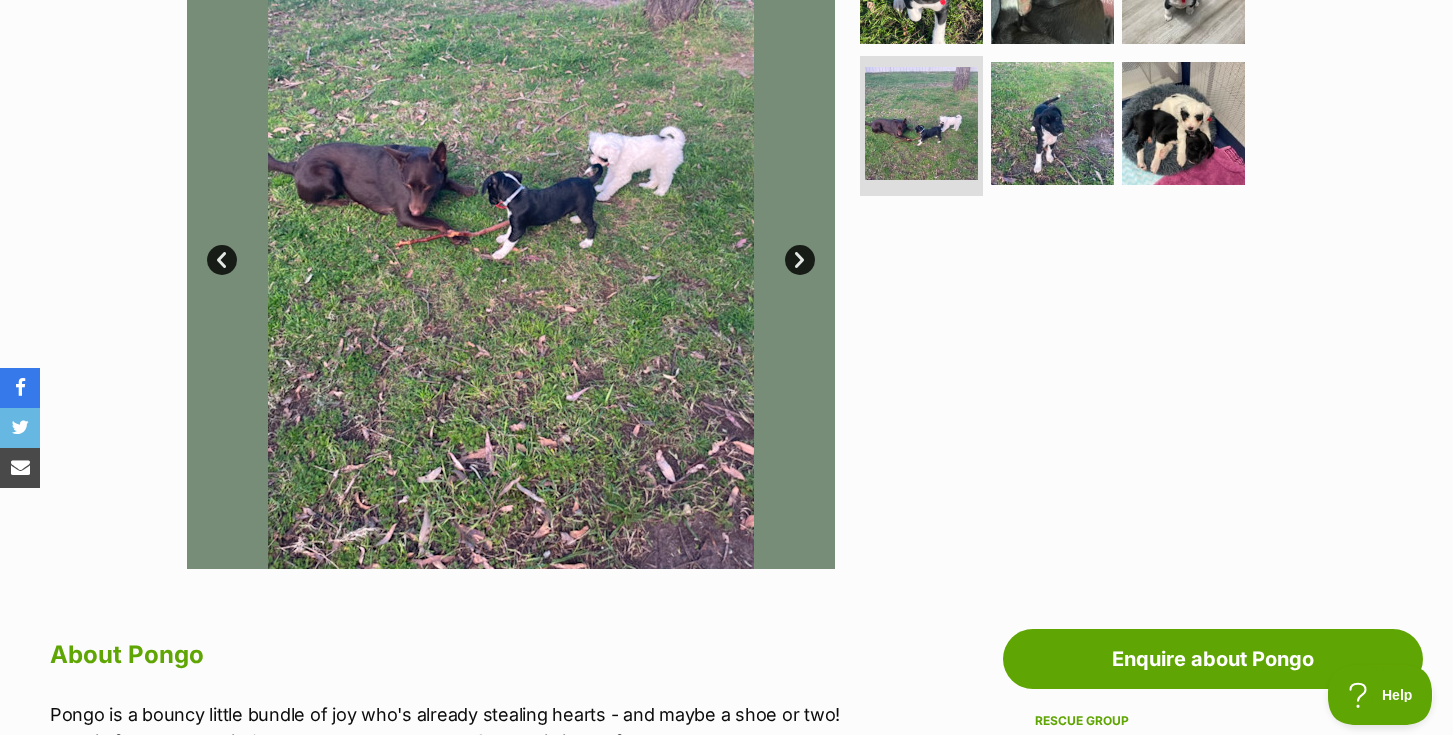 click on "Next" at bounding box center [800, 260] 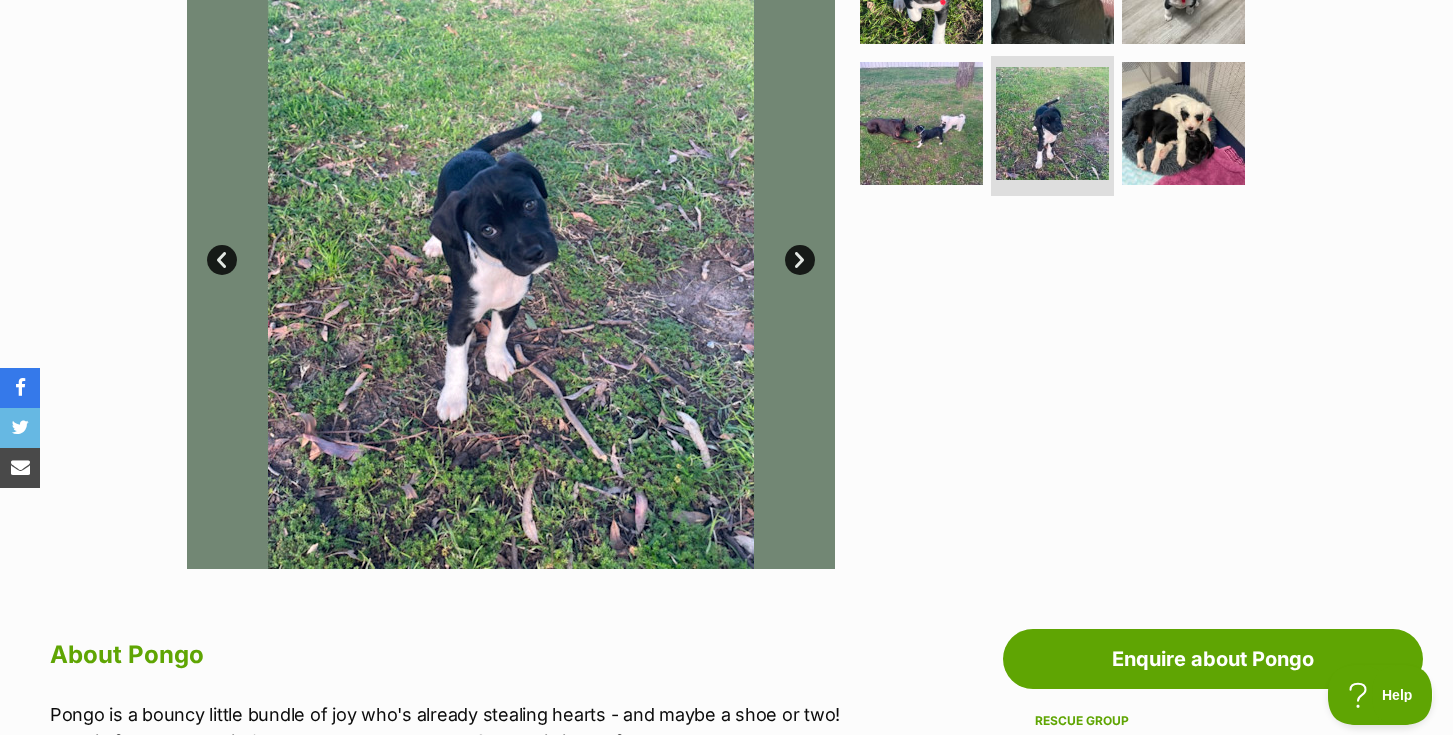 click on "Next" at bounding box center (800, 260) 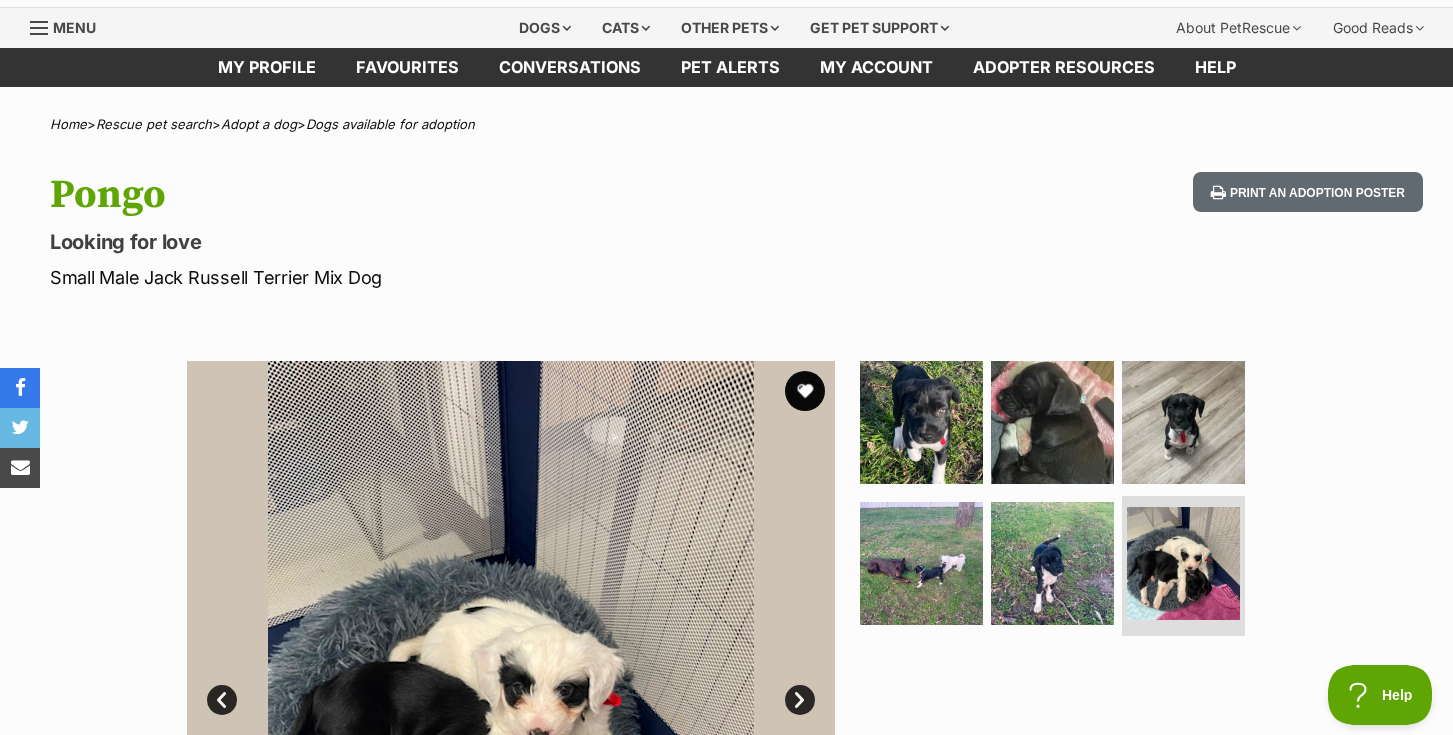 scroll, scrollTop: 0, scrollLeft: 0, axis: both 